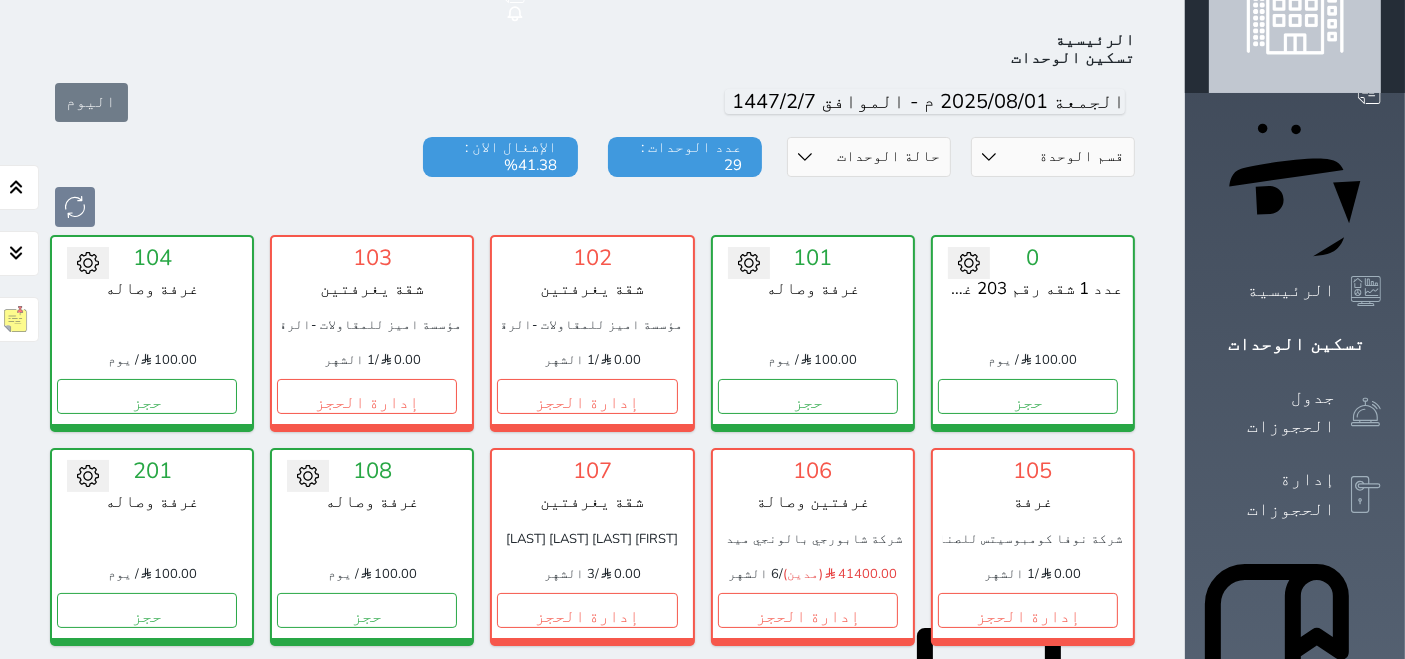 scroll, scrollTop: 0, scrollLeft: 0, axis: both 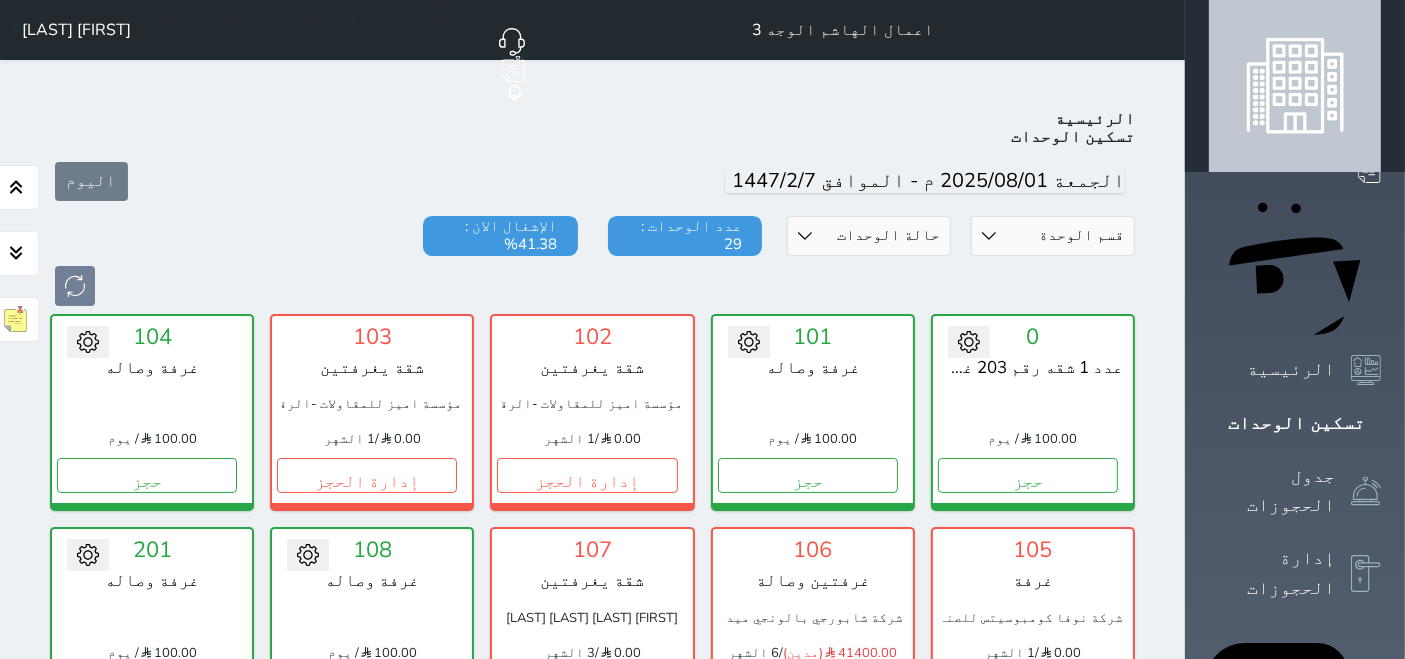 click 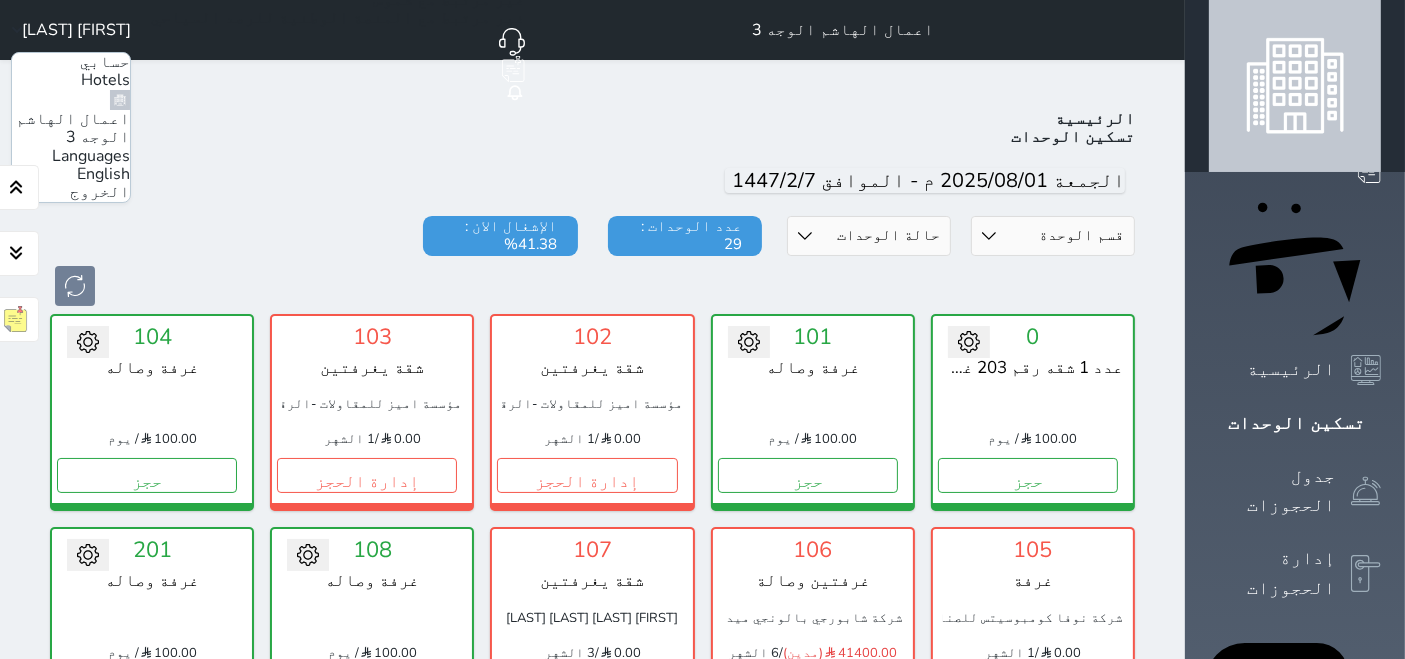 click on "الخروج" at bounding box center [100, 192] 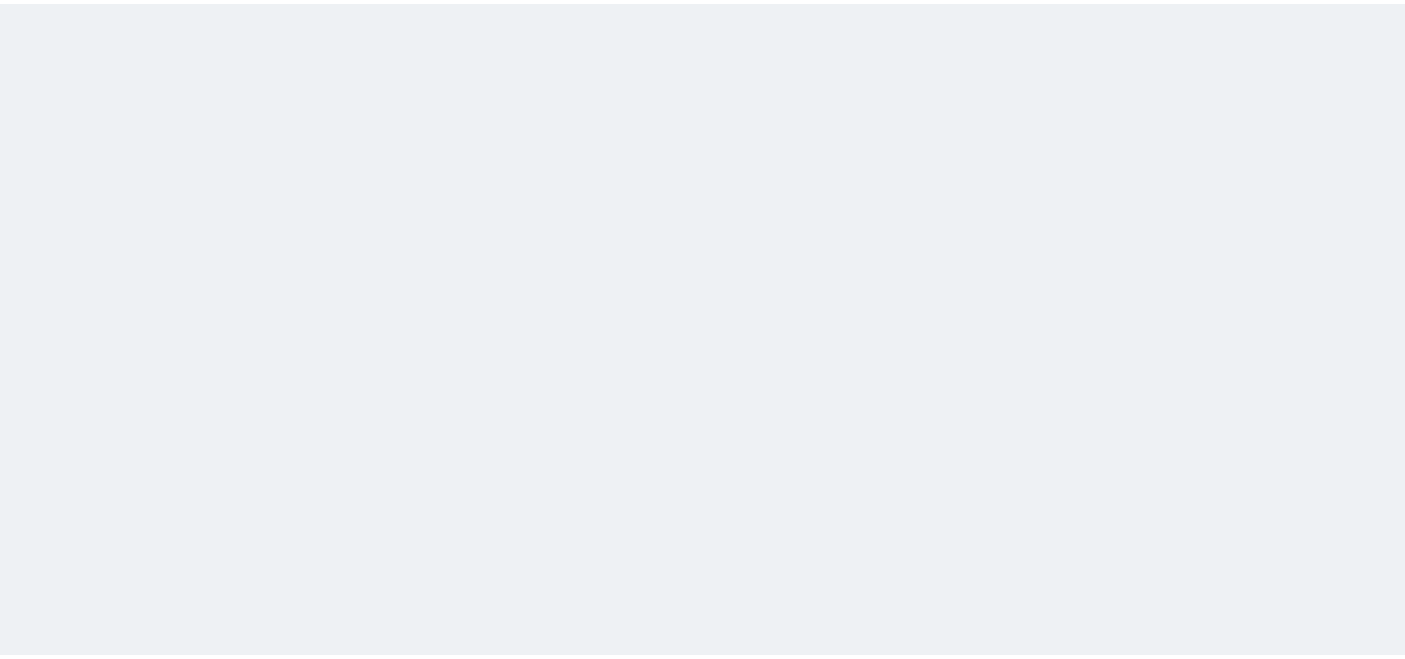 scroll, scrollTop: 0, scrollLeft: 0, axis: both 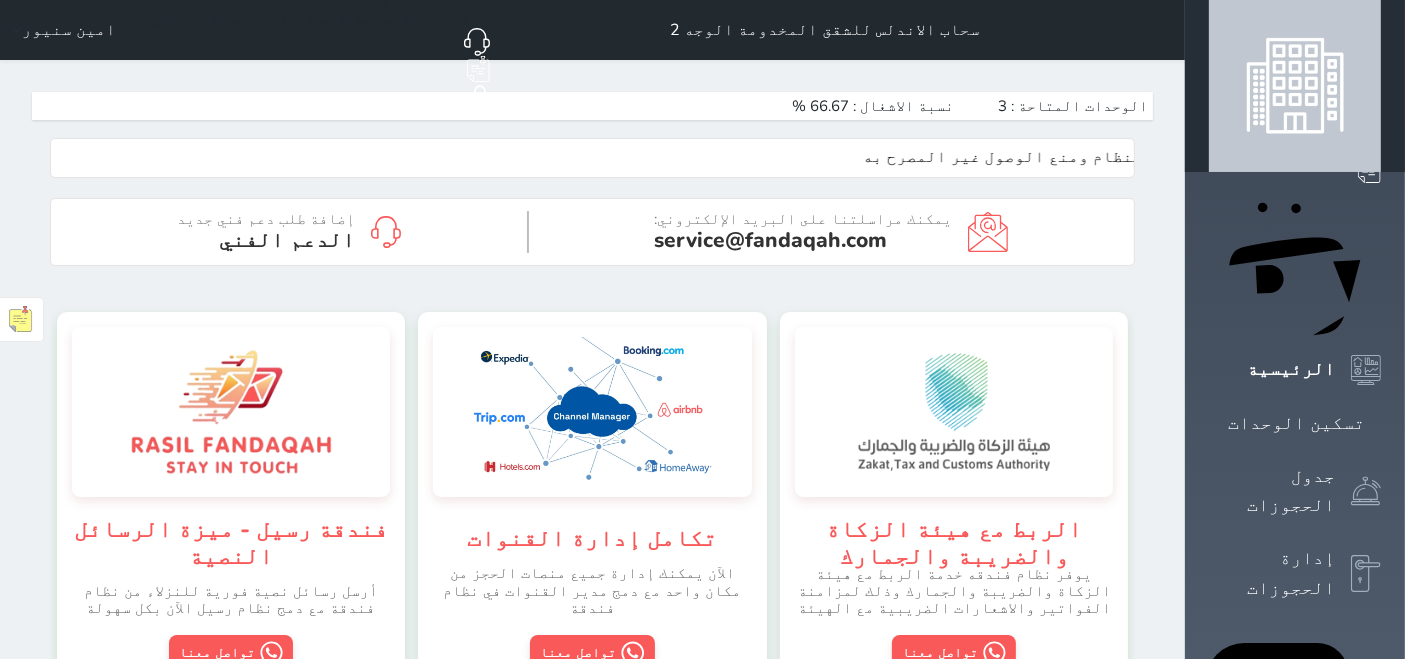 click 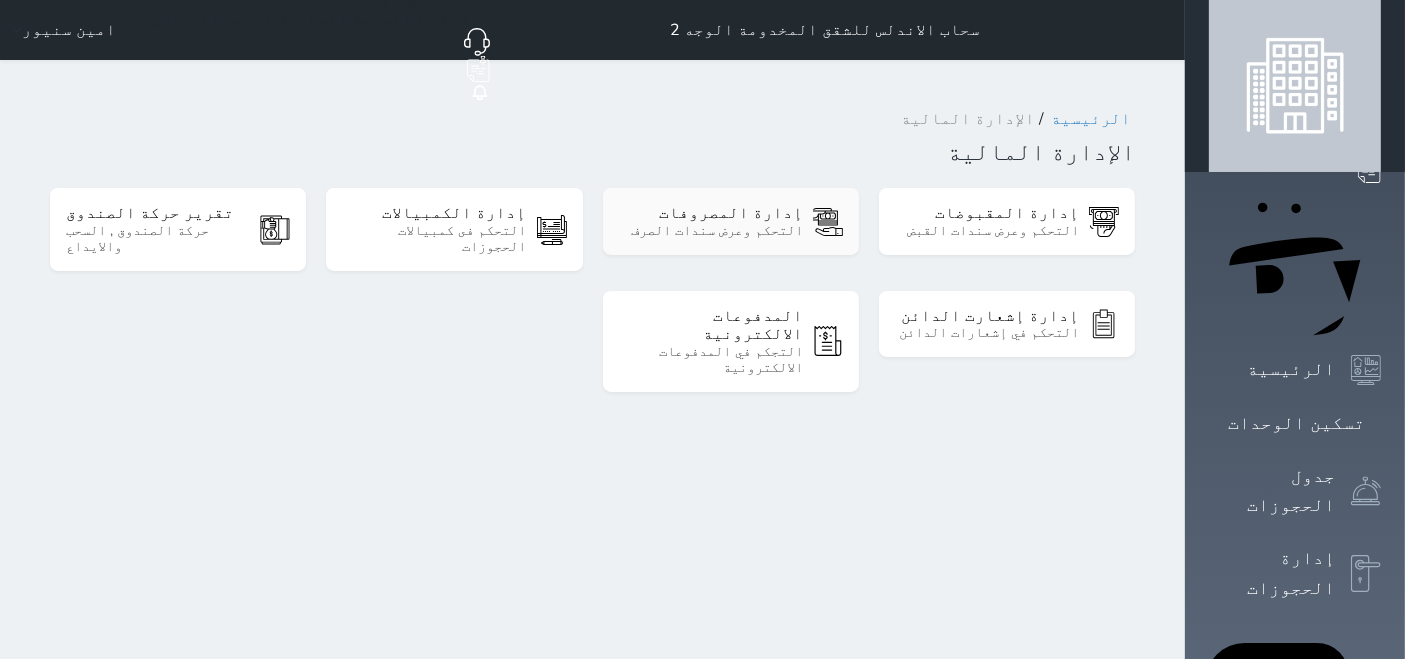 click on "التحكم وعرض سندات الصرف" at bounding box center (711, 231) 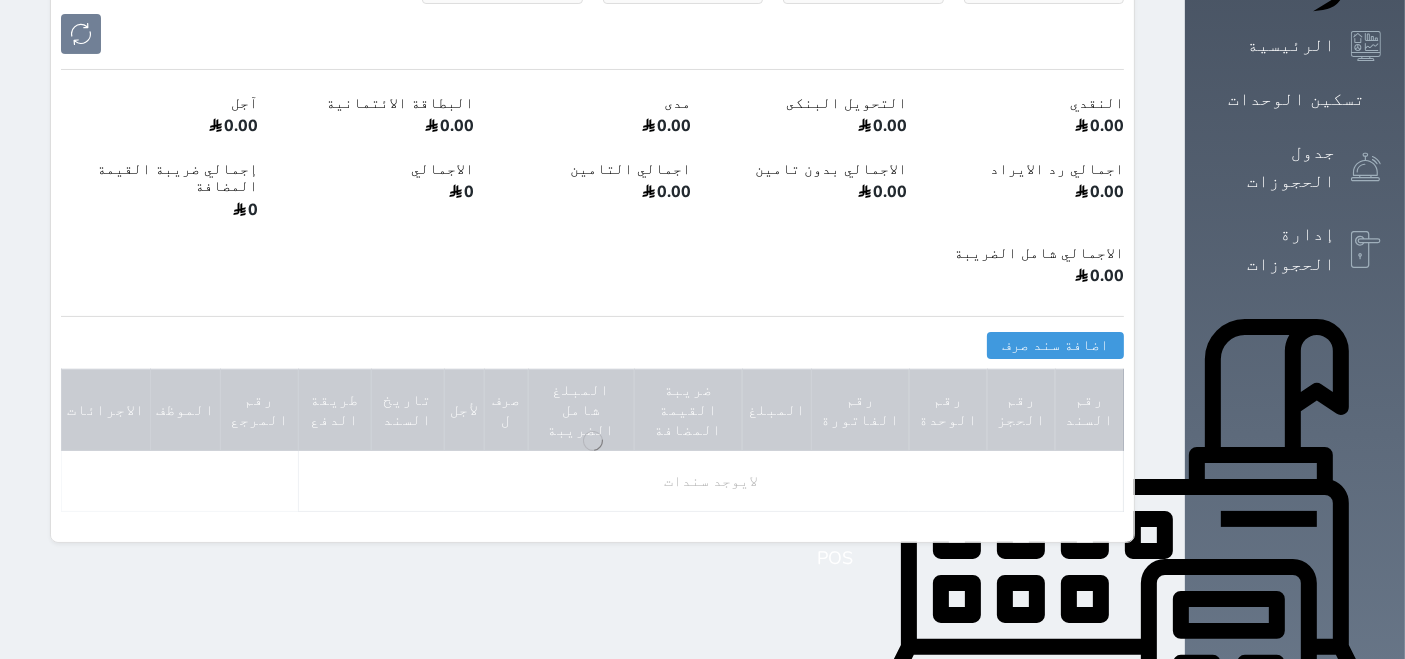 scroll, scrollTop: 333, scrollLeft: 0, axis: vertical 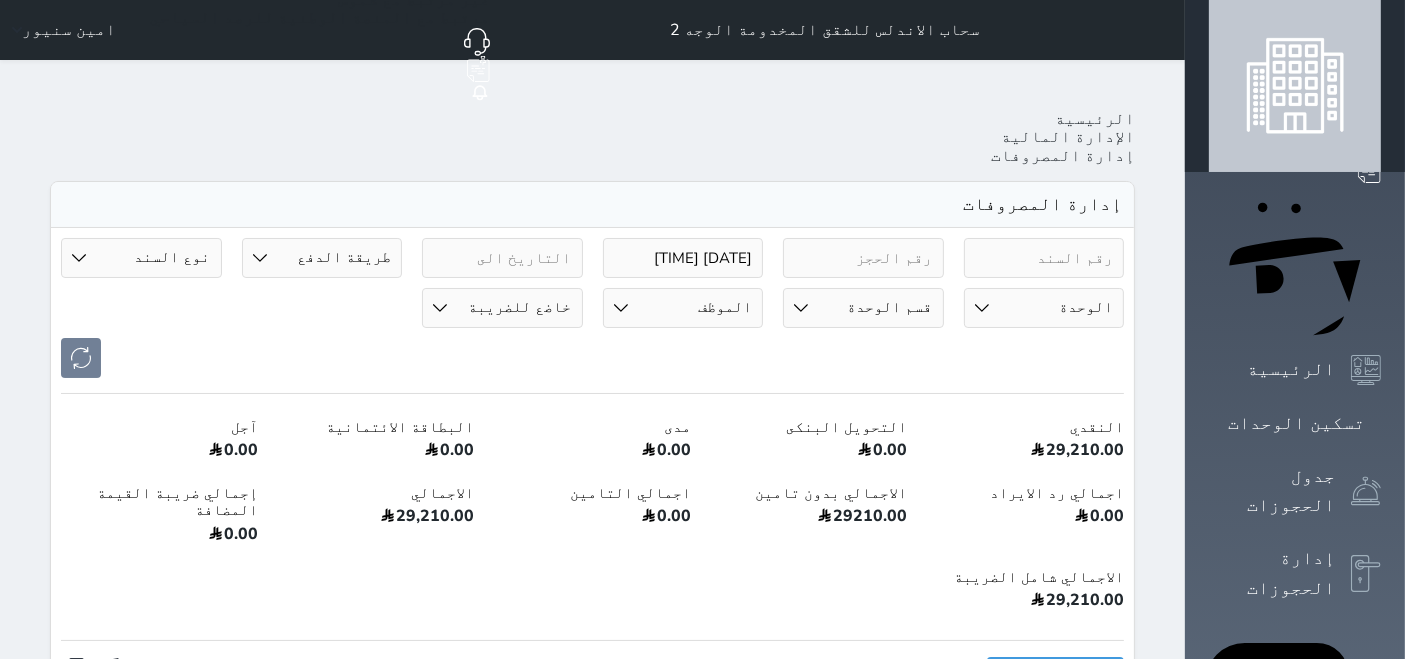 click 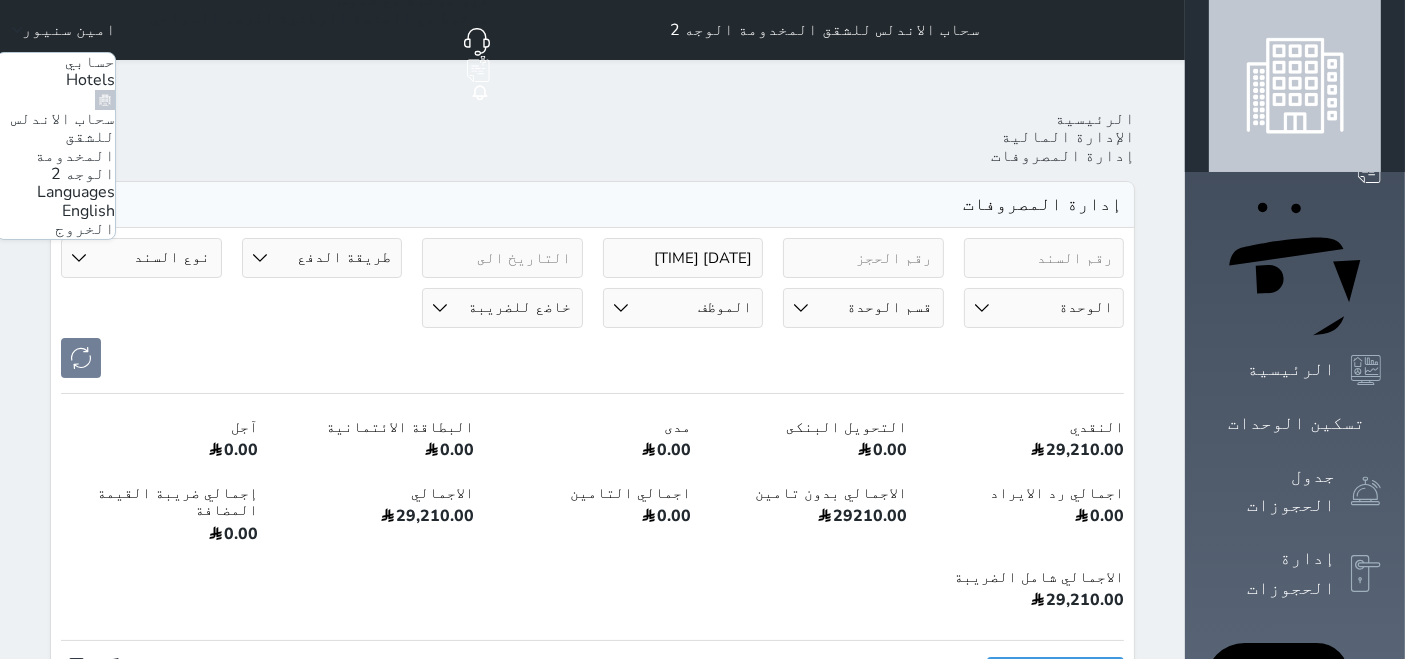 click on "الخروج" at bounding box center [85, 229] 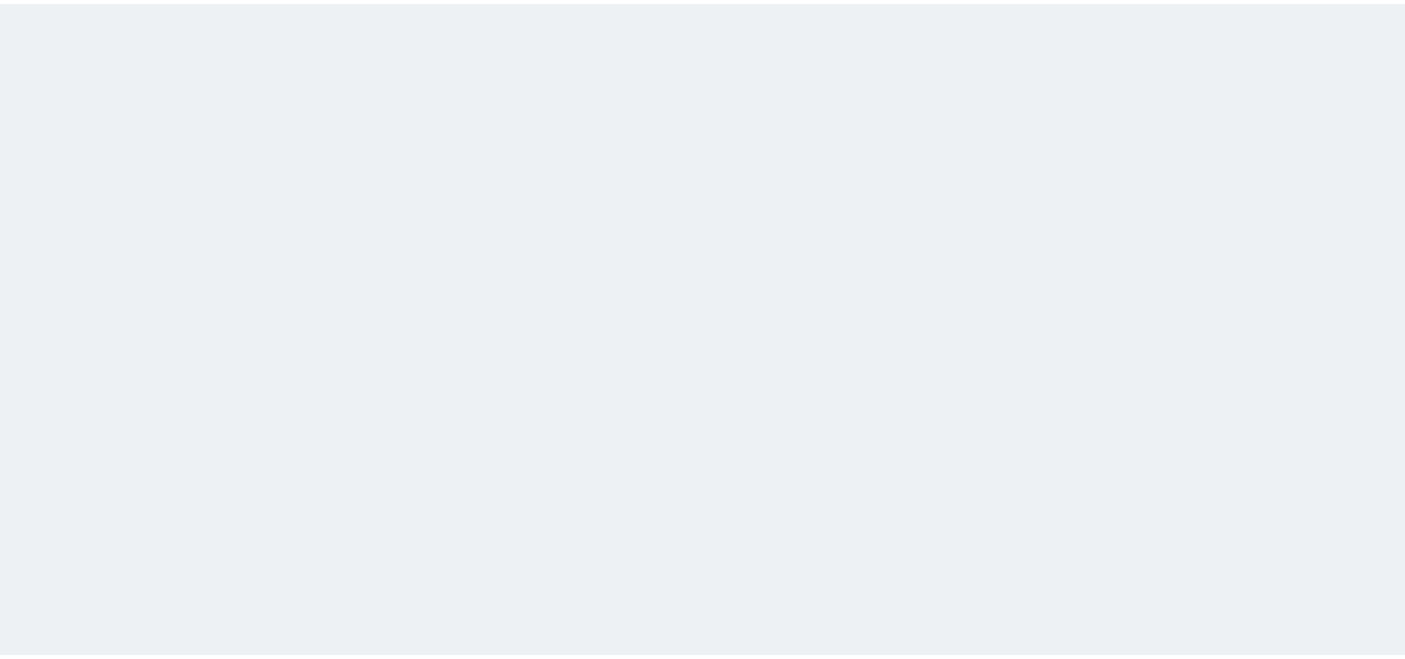 scroll, scrollTop: 0, scrollLeft: 0, axis: both 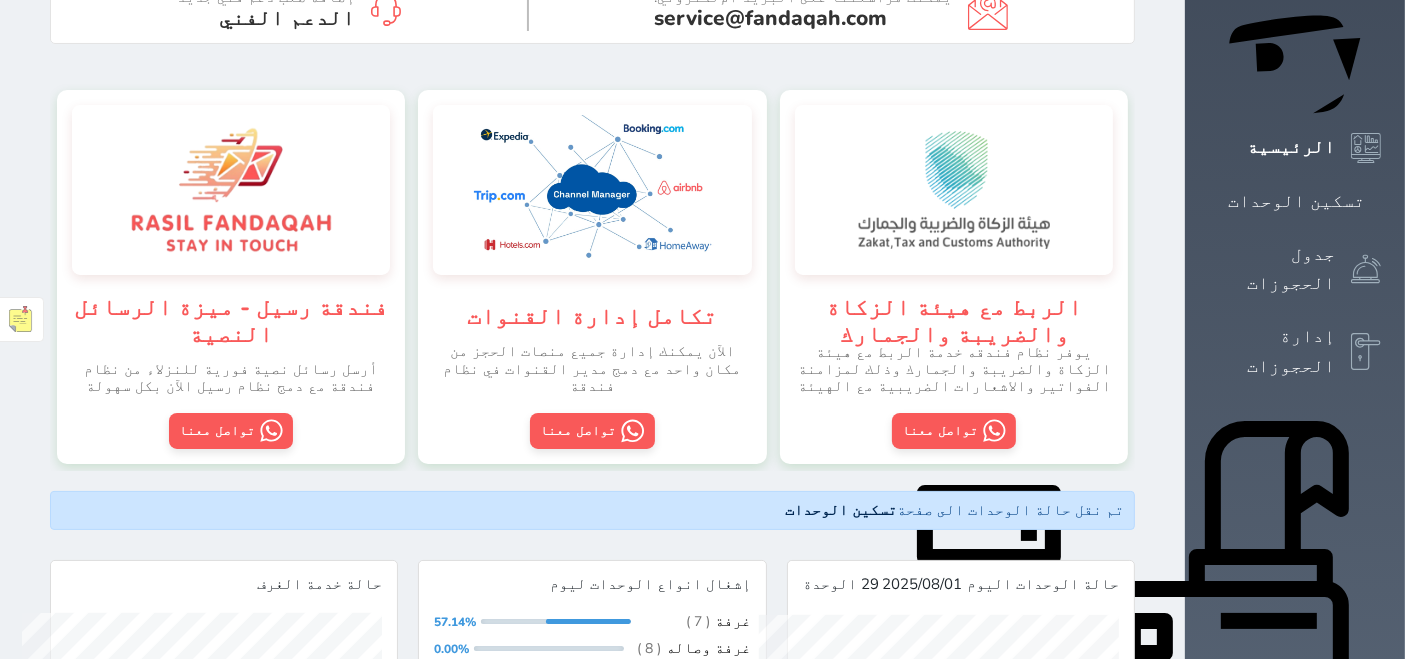 click on "الإدارة المالية" at bounding box center (1272, 970) 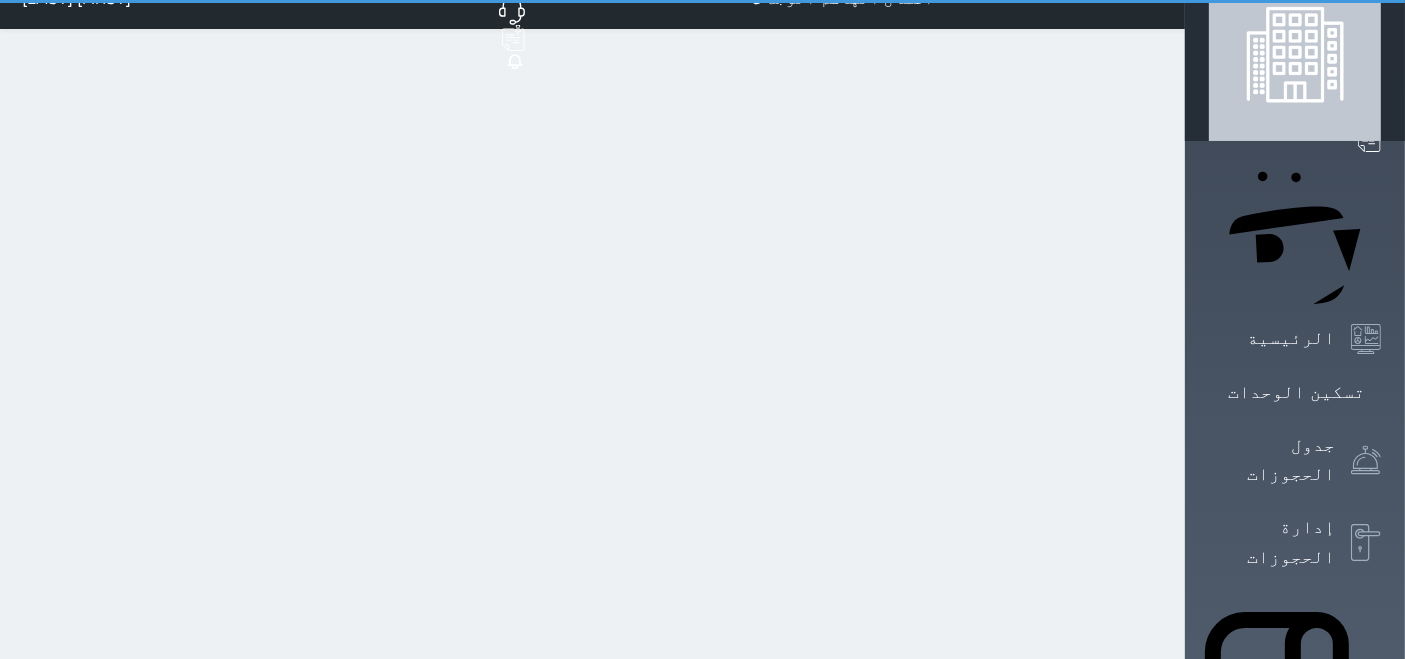 scroll, scrollTop: 0, scrollLeft: 0, axis: both 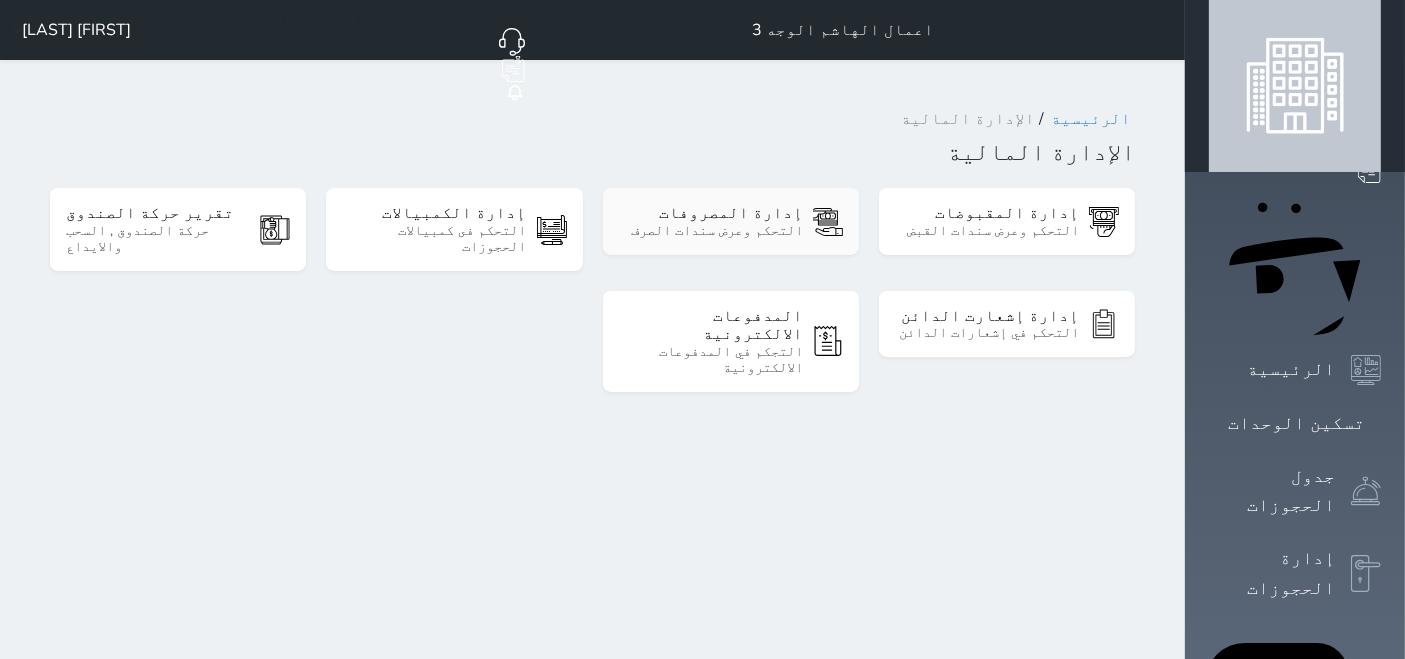 click on "إدارة المصروفات" at bounding box center (711, 213) 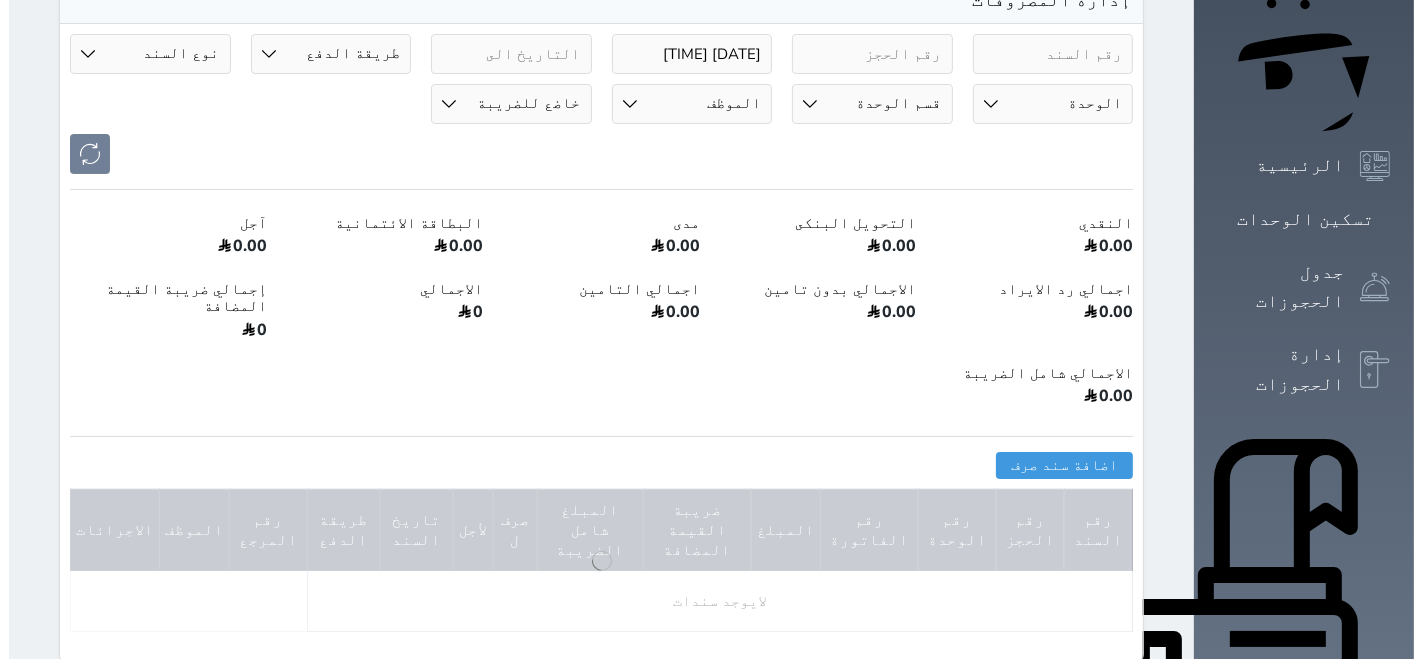 scroll, scrollTop: 222, scrollLeft: 0, axis: vertical 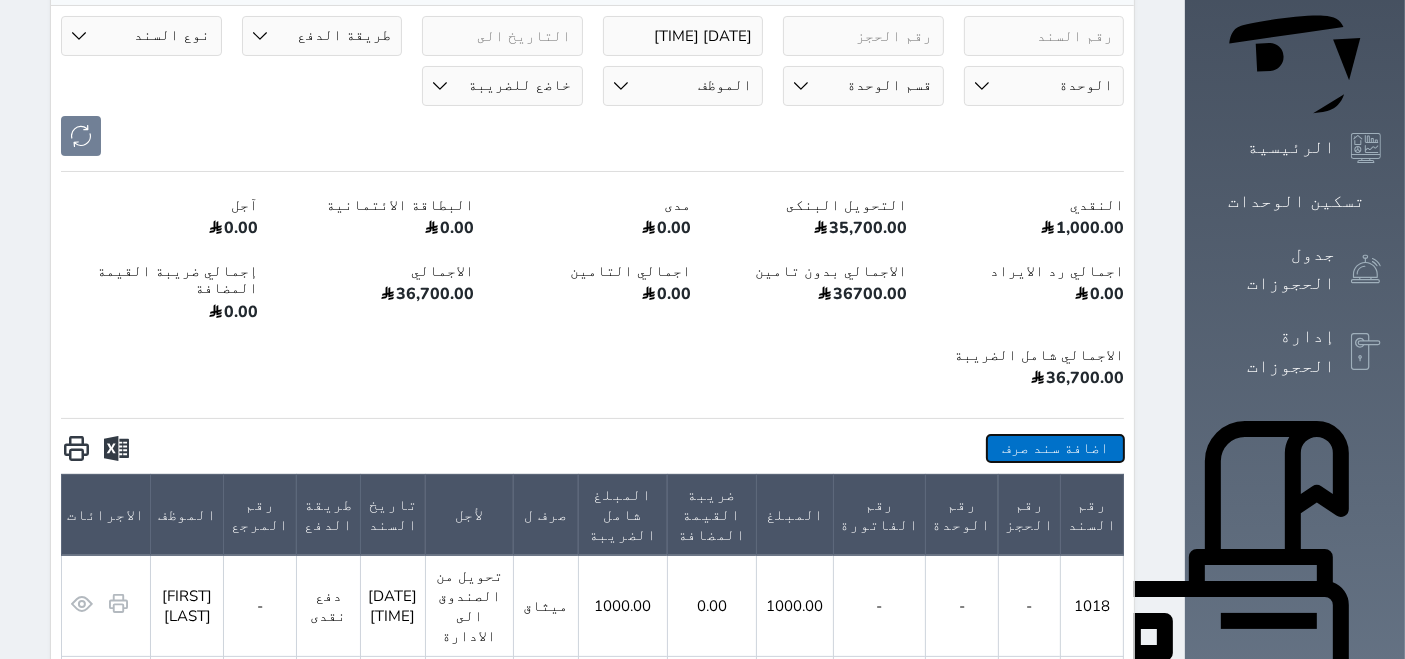 click on "اضافة سند صرف" at bounding box center (1055, 448) 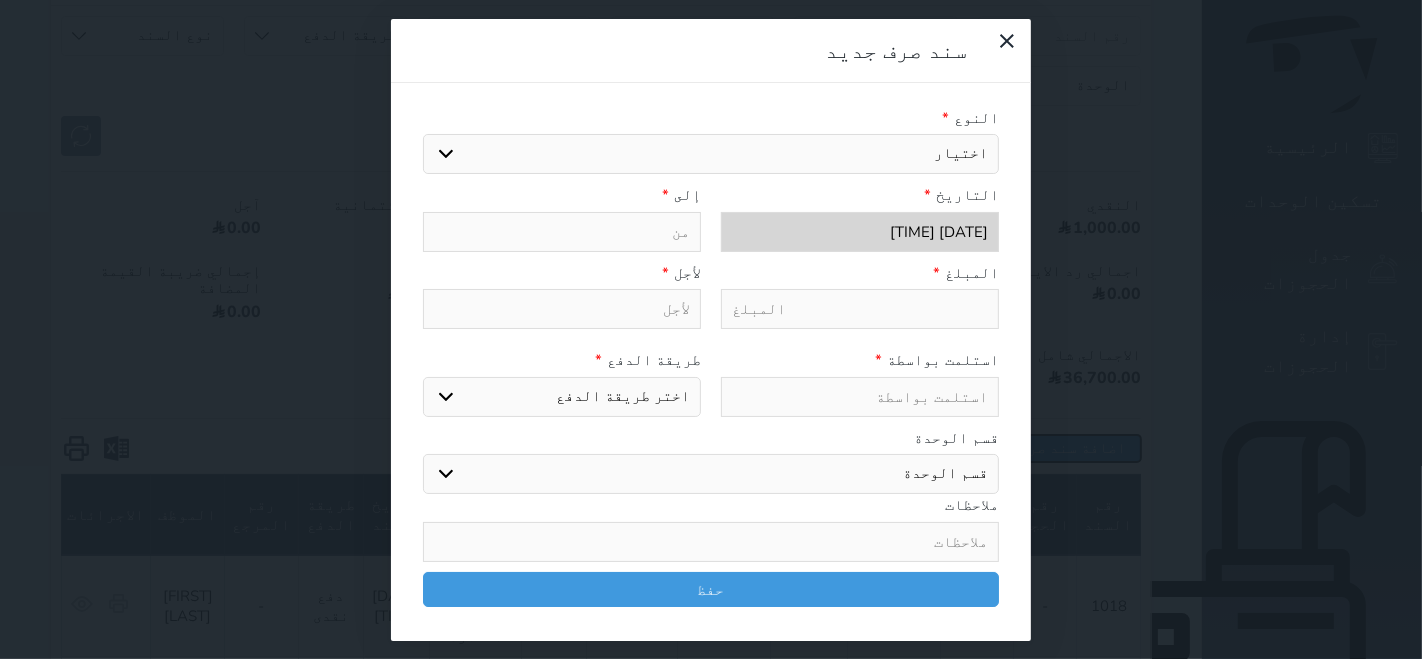 select 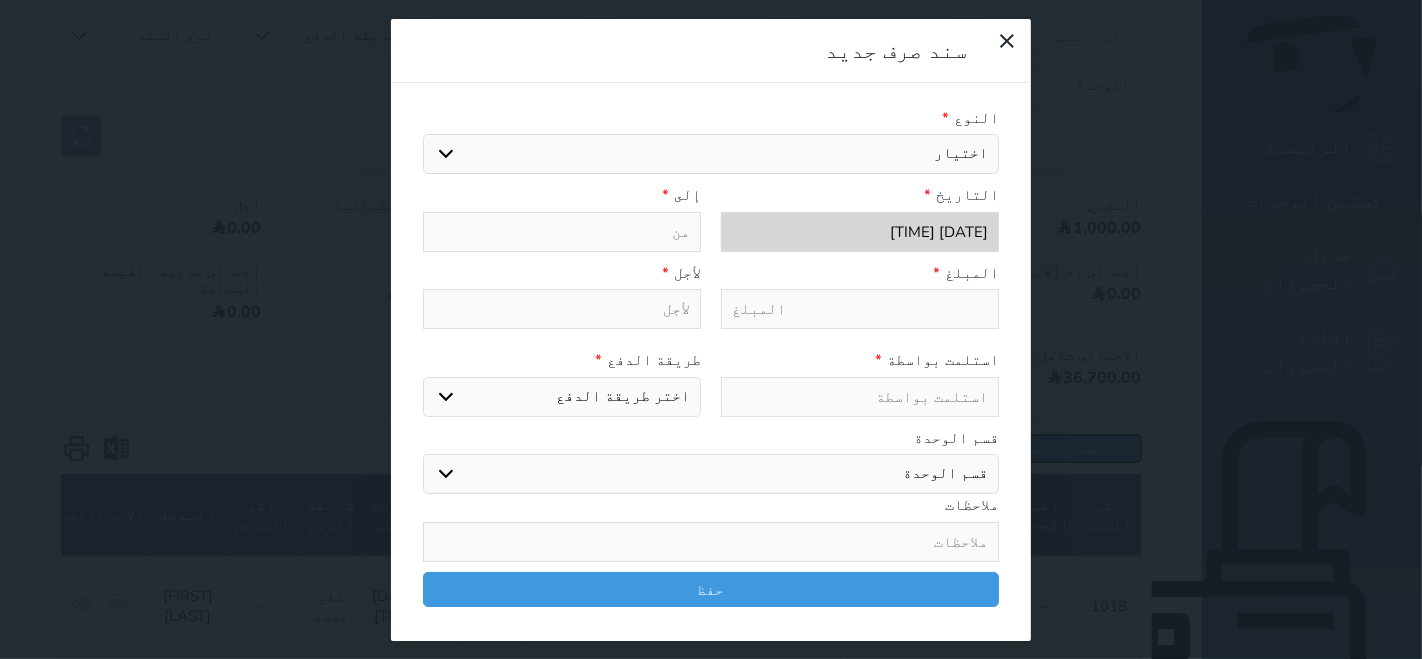 type on "2025-08-01 23:11" 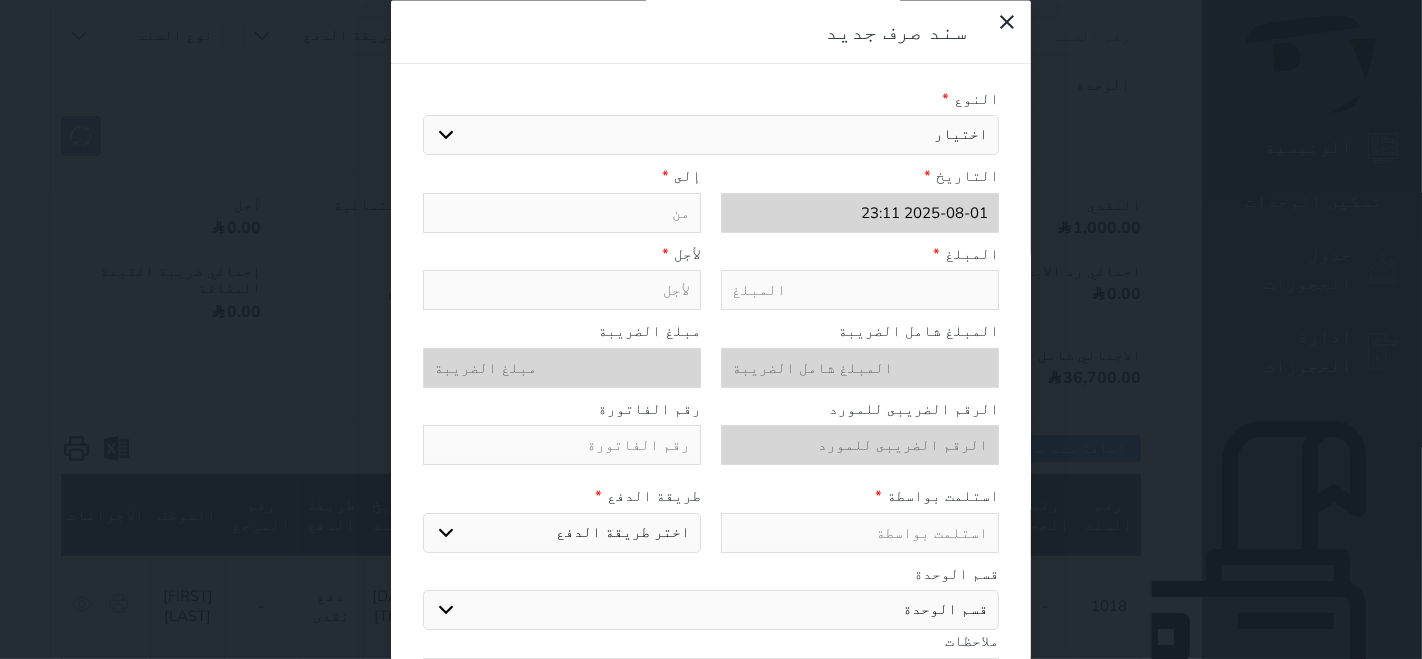 click on "اختيار   مرتجع إيجار رواتب صيانة مصروفات عامة تحويل من الصندوق الى الادارة استرجاع تامين استرجاع العربون" at bounding box center (711, 136) 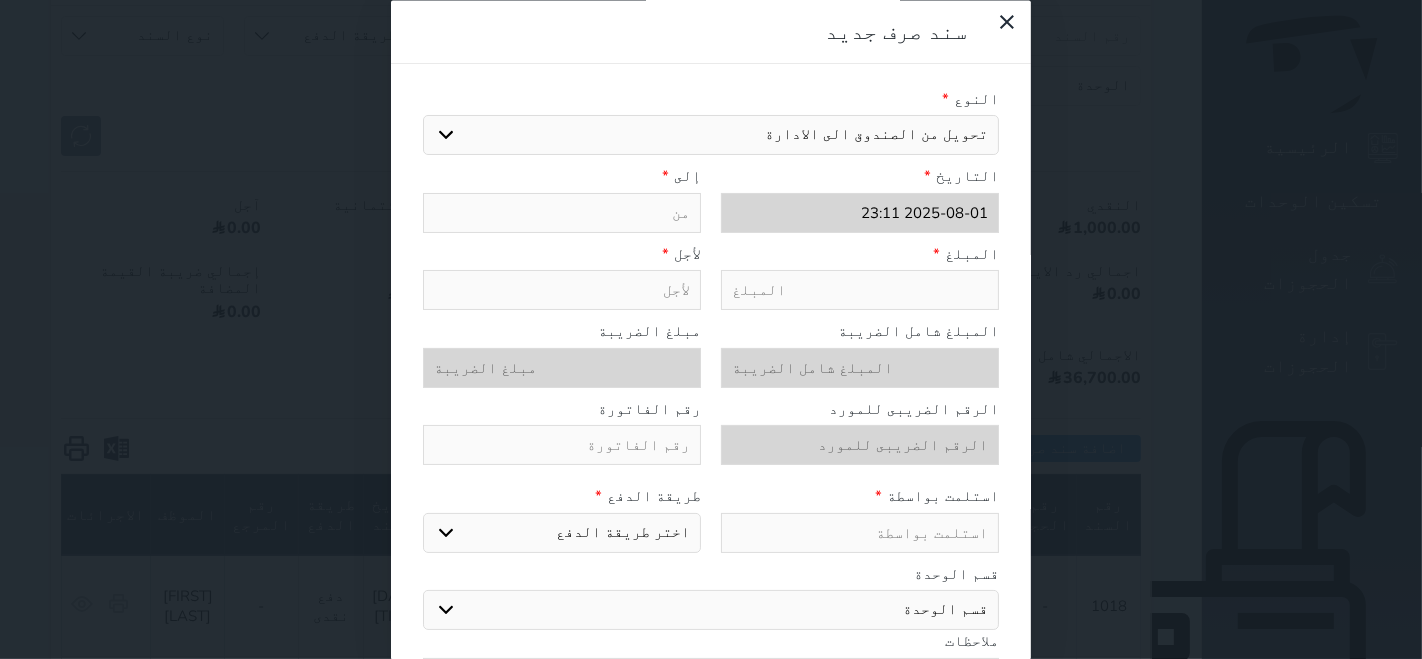 click on "اختيار   مرتجع إيجار رواتب صيانة مصروفات عامة تحويل من الصندوق الى الادارة استرجاع تامين استرجاع العربون" at bounding box center (711, 136) 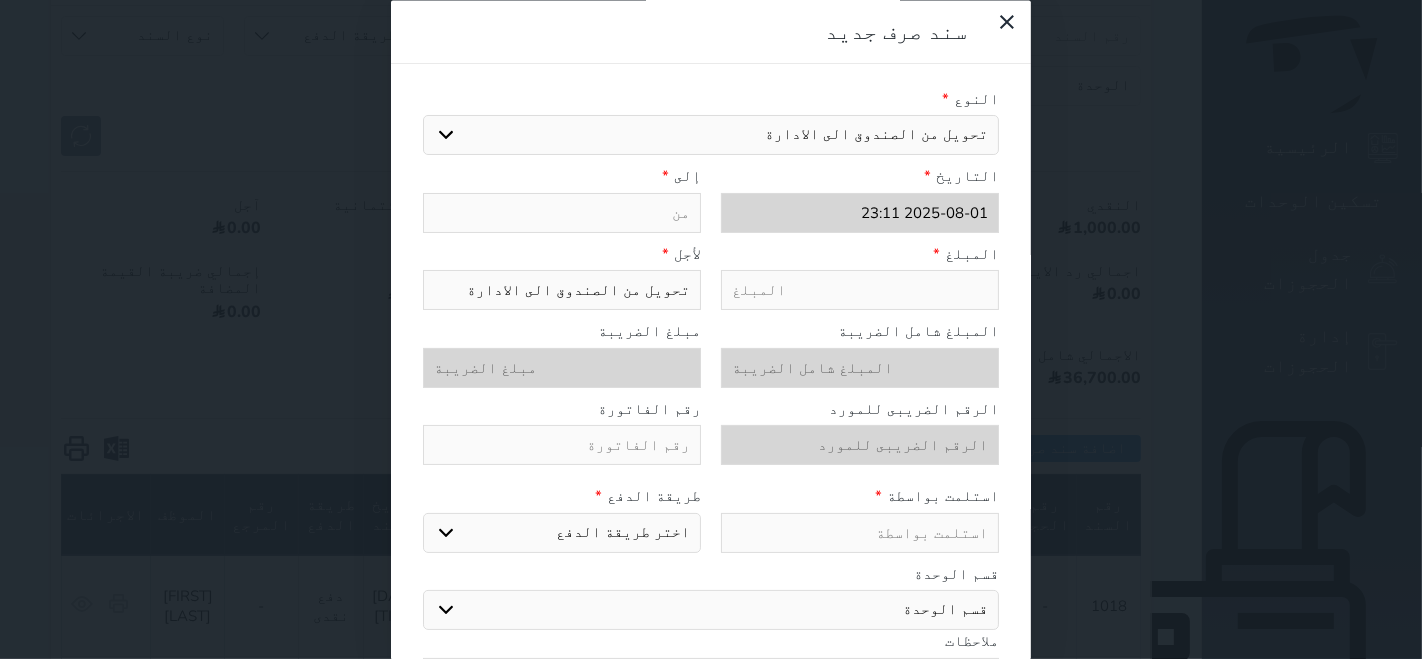 click at bounding box center (860, 291) 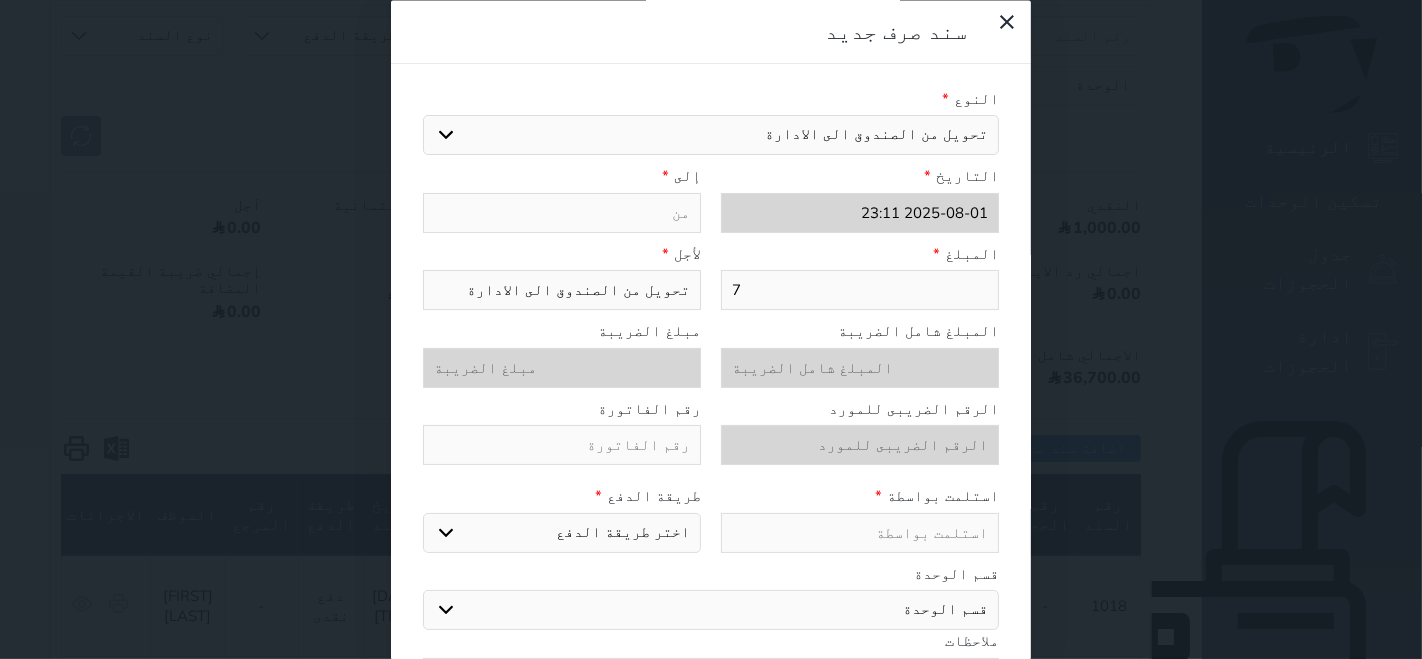 type on "70" 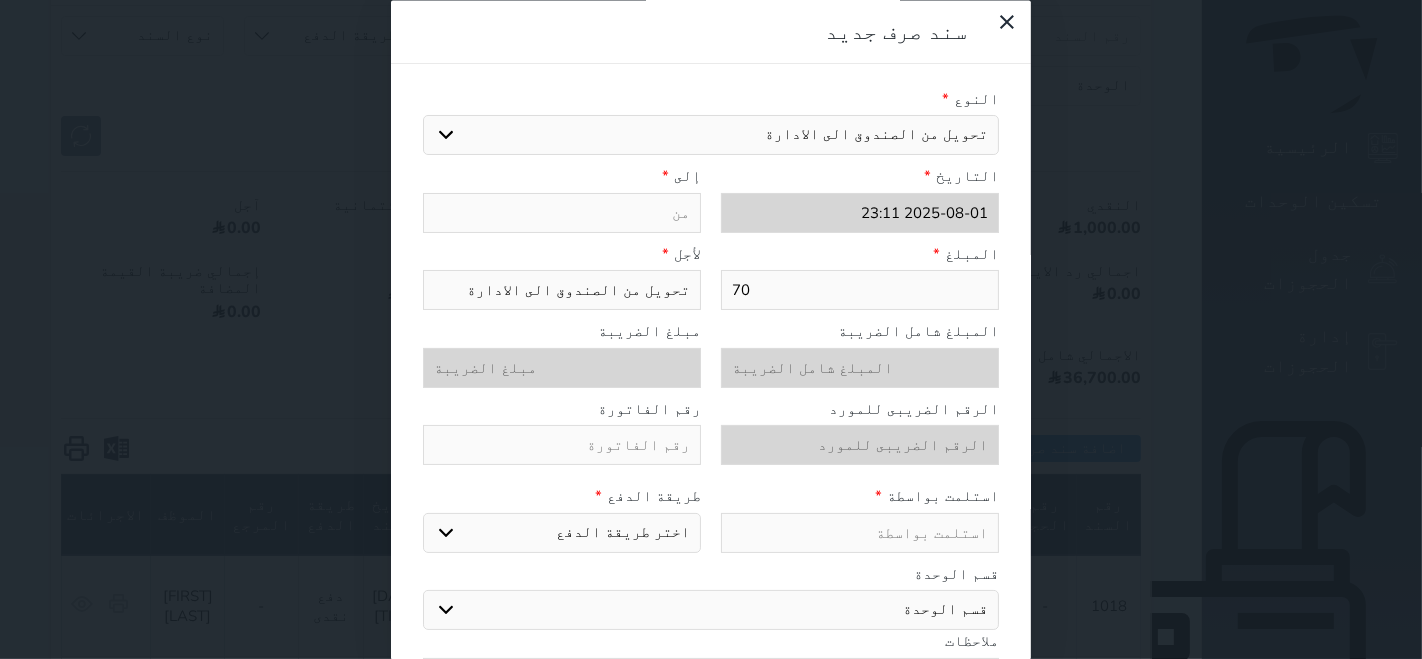 type on "700" 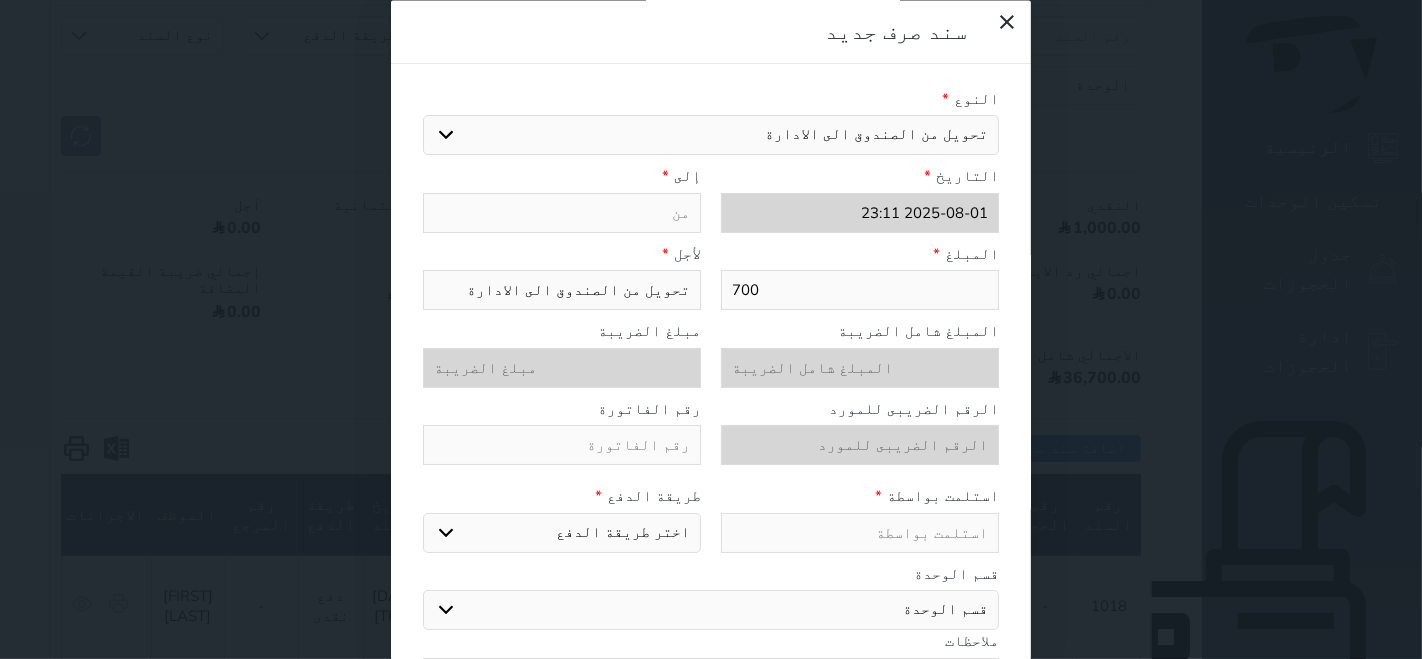 type on "7000" 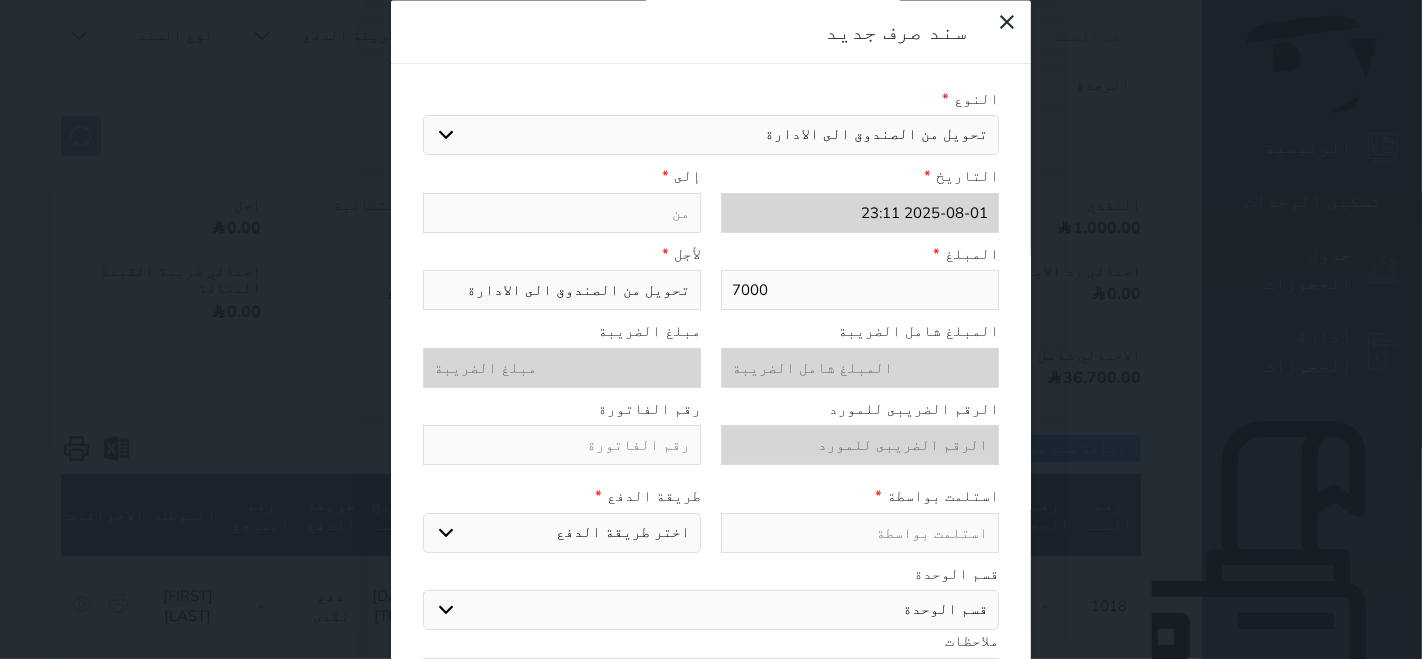 select 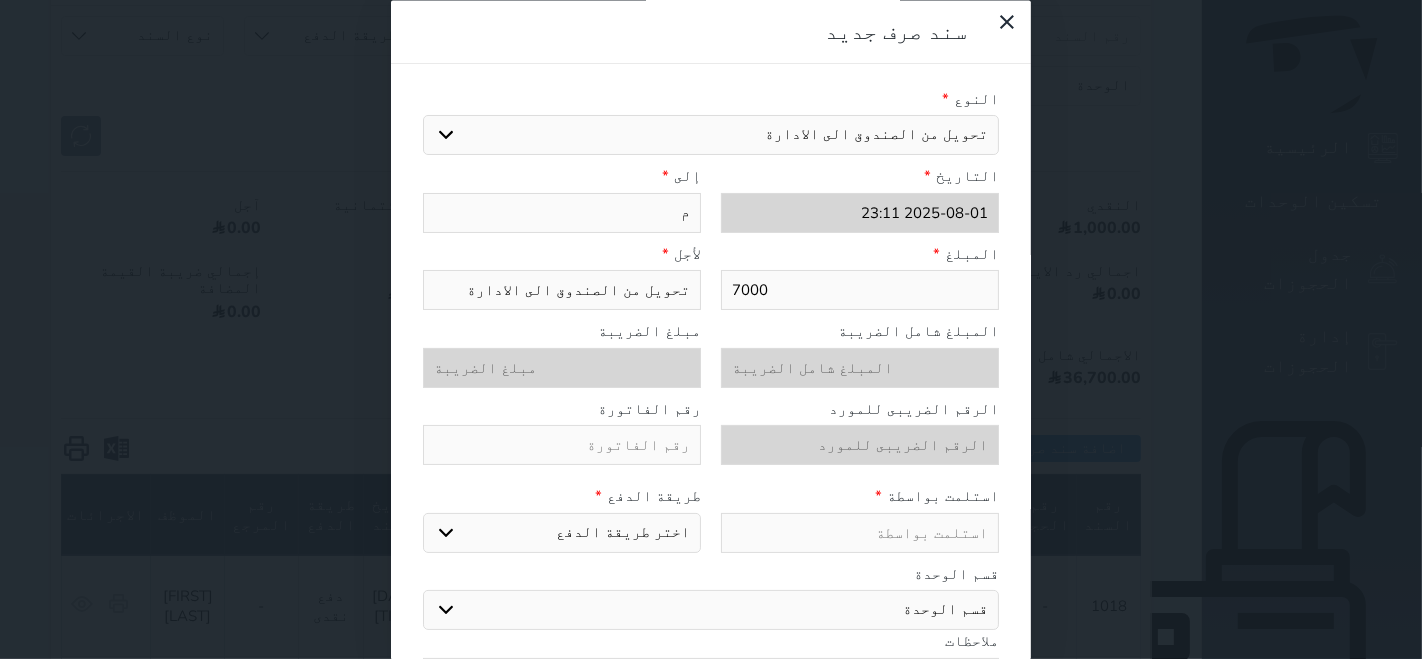 type on "مي" 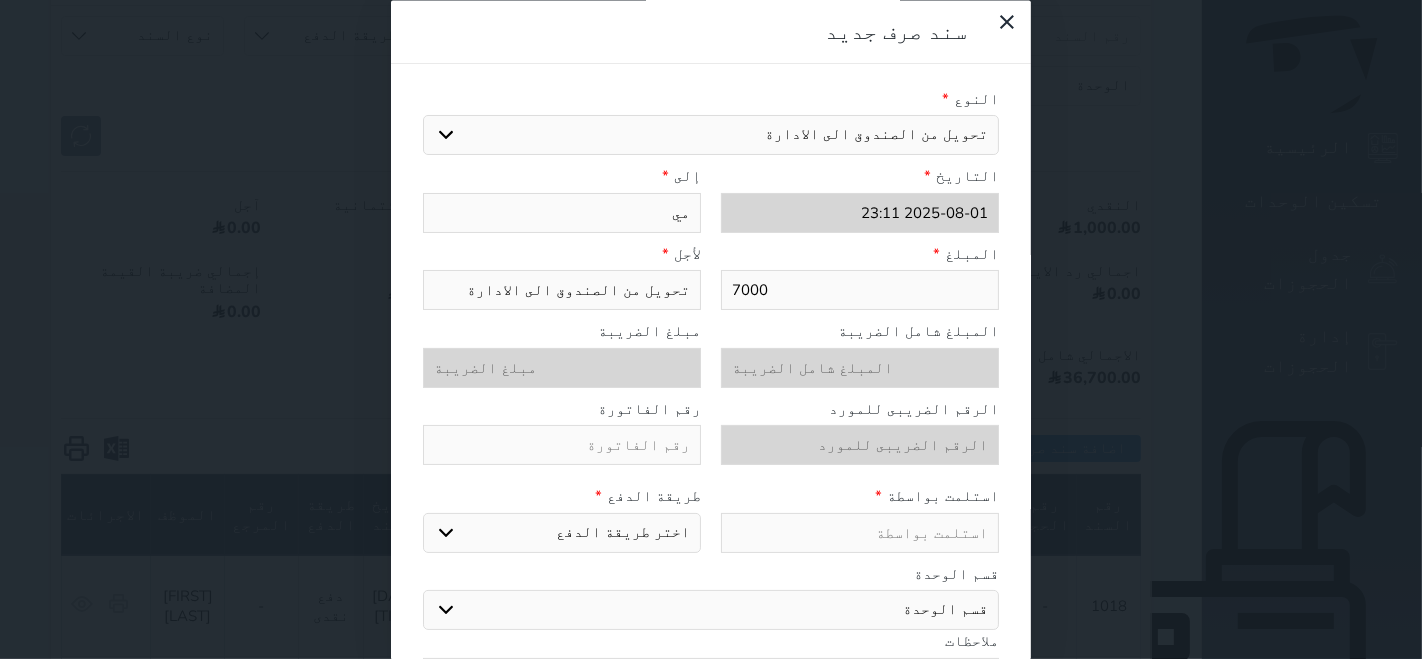 type on "ميث" 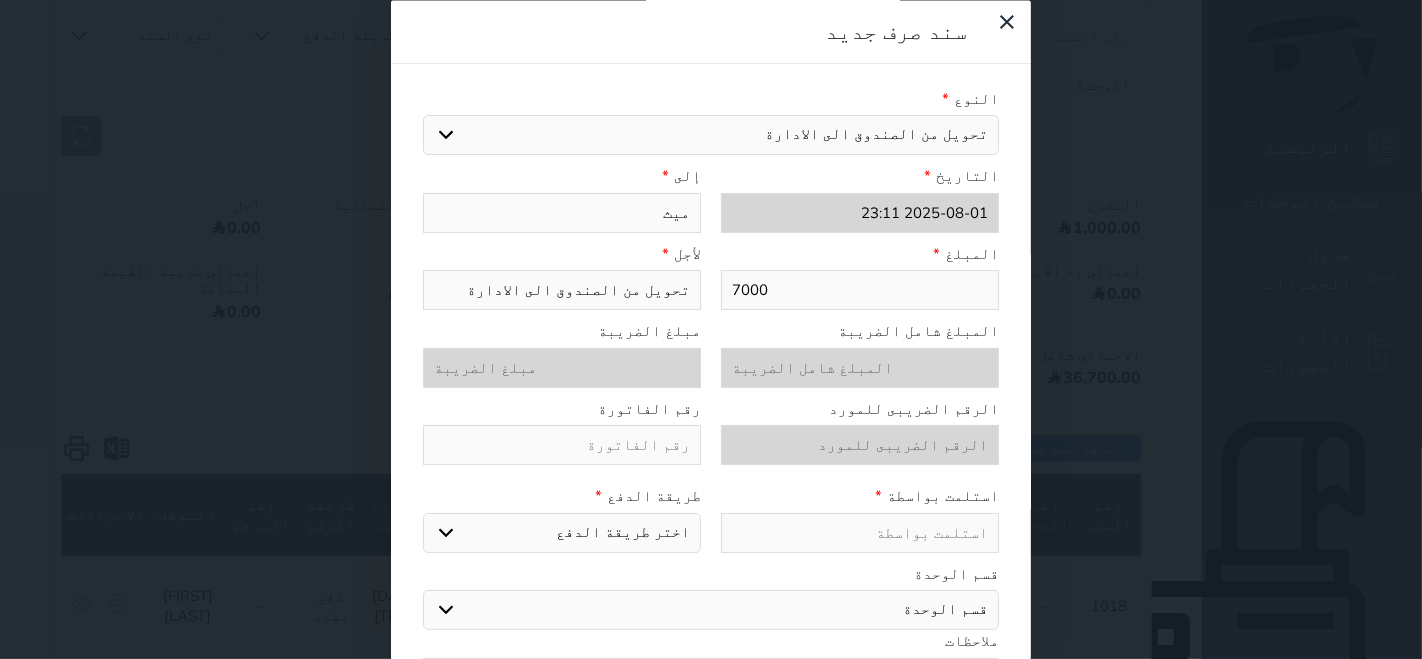 type on "ميثا" 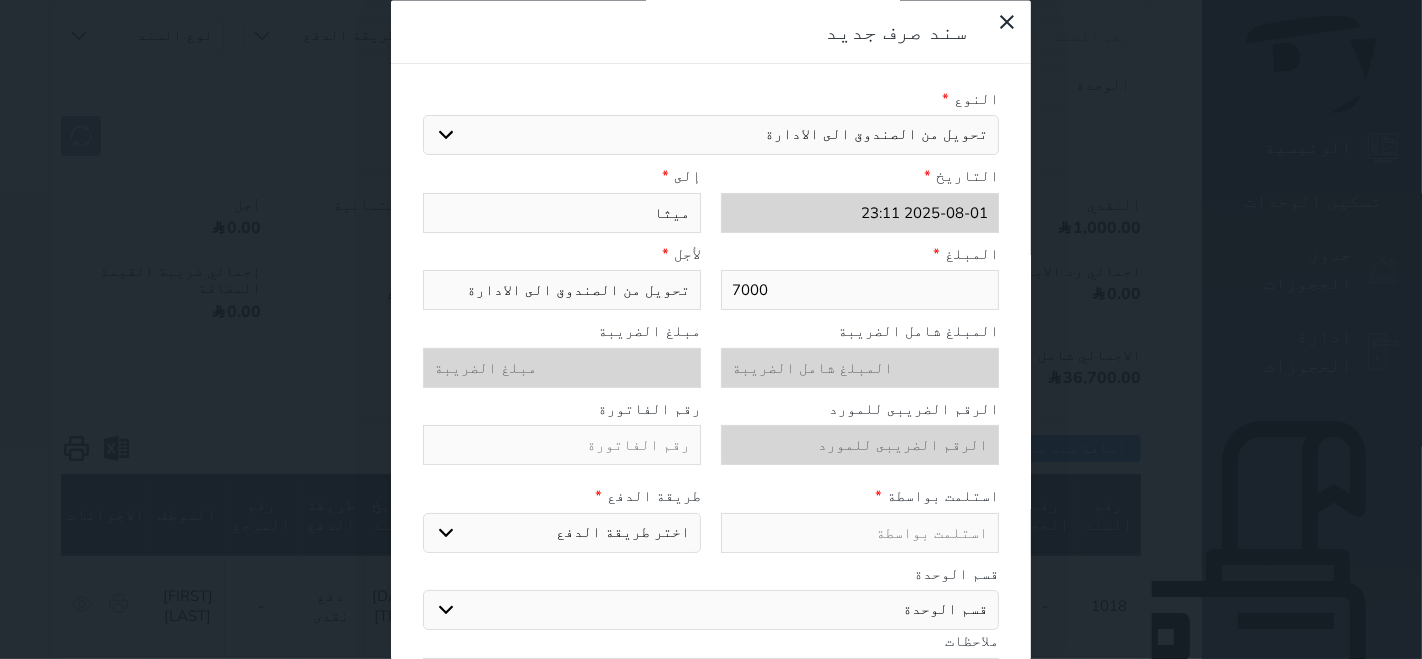 type on "ميثاق" 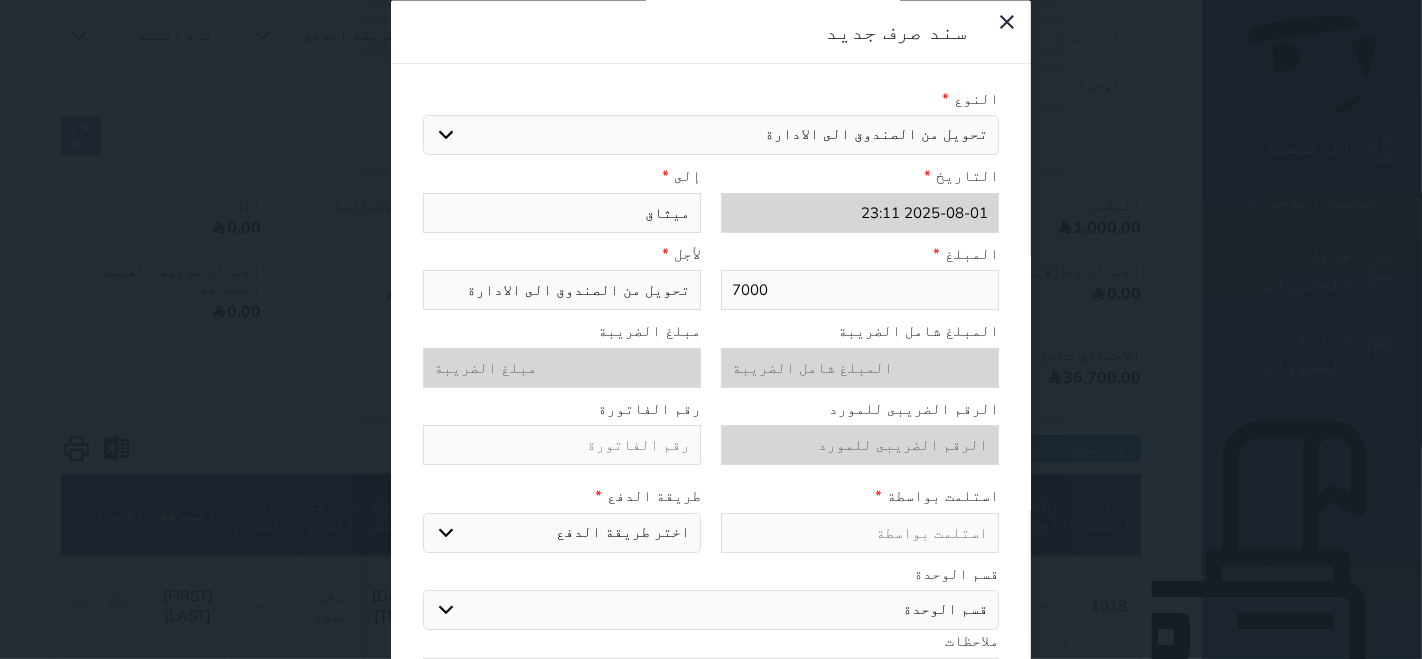 select 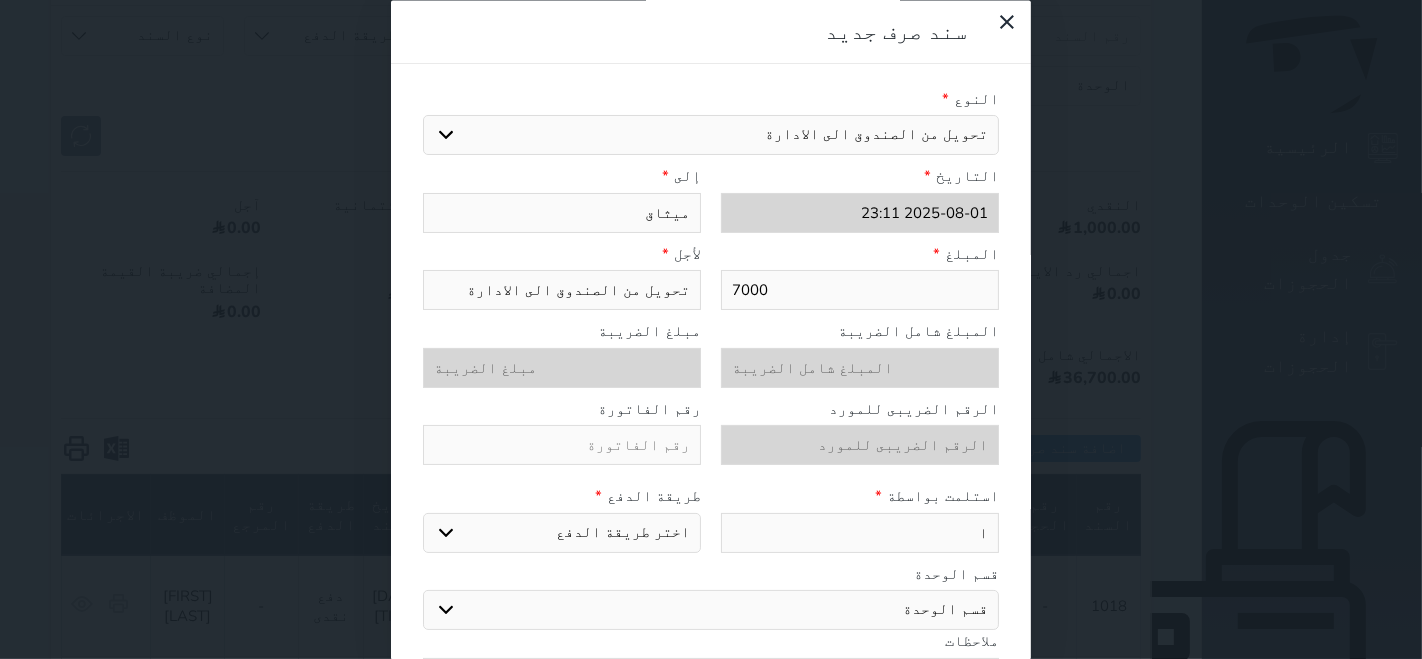 type on "ال" 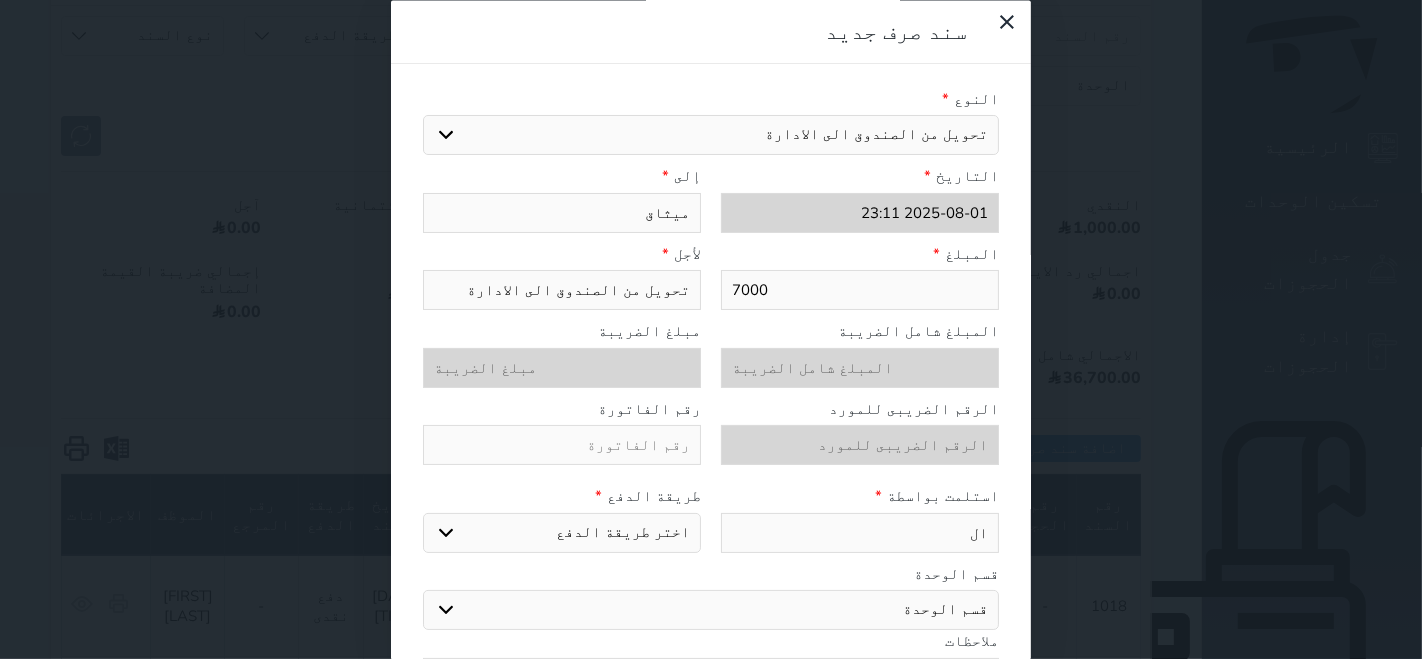 type on "الا" 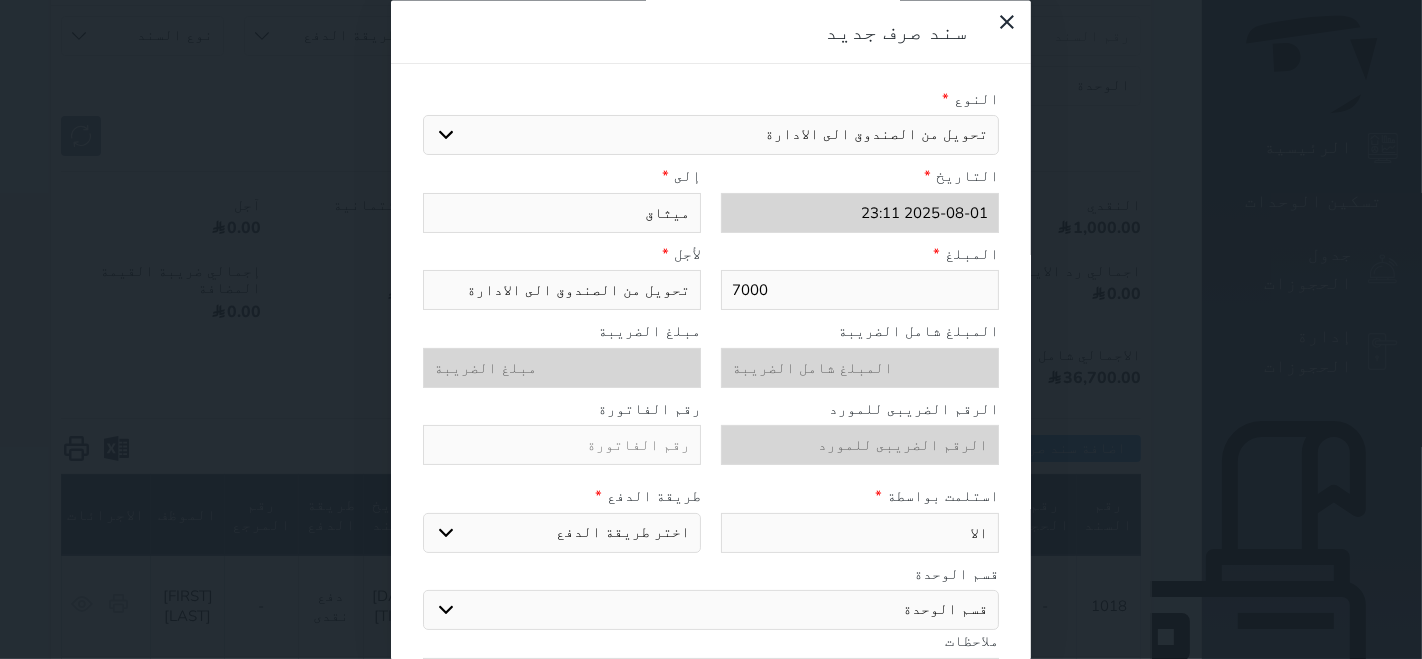 type on "الاد" 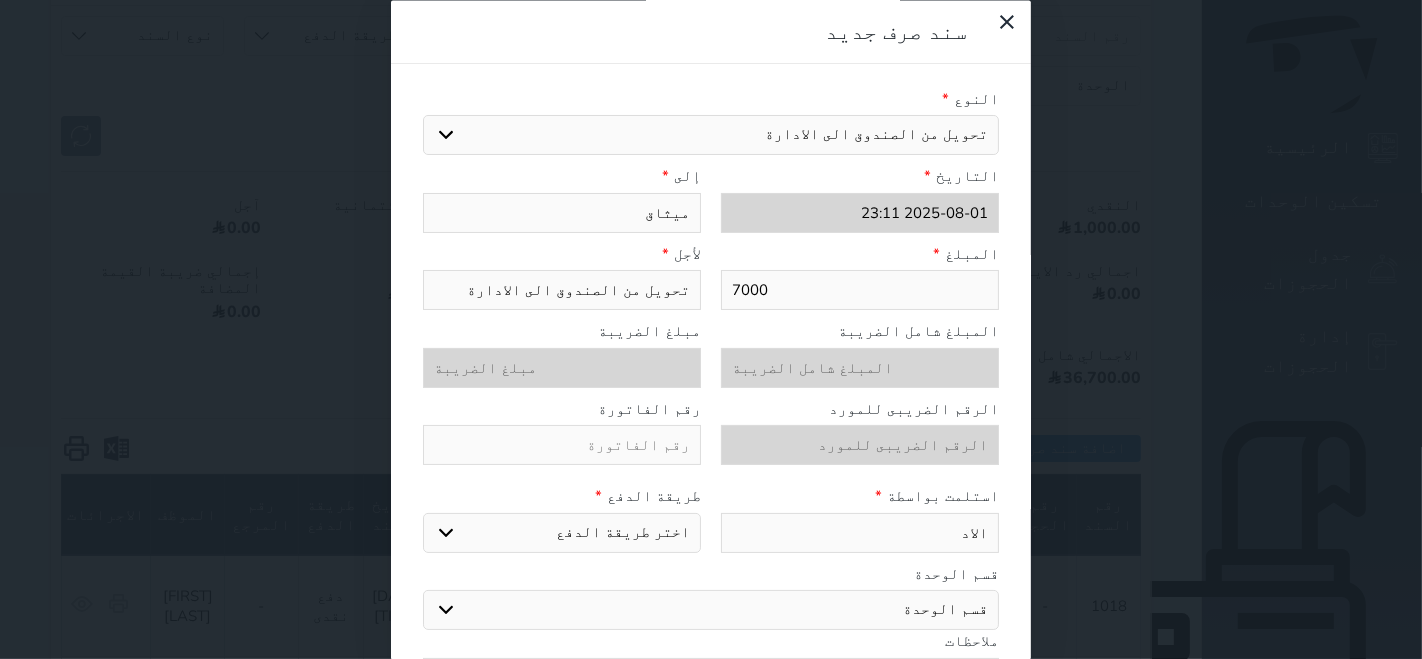 type on "الادا" 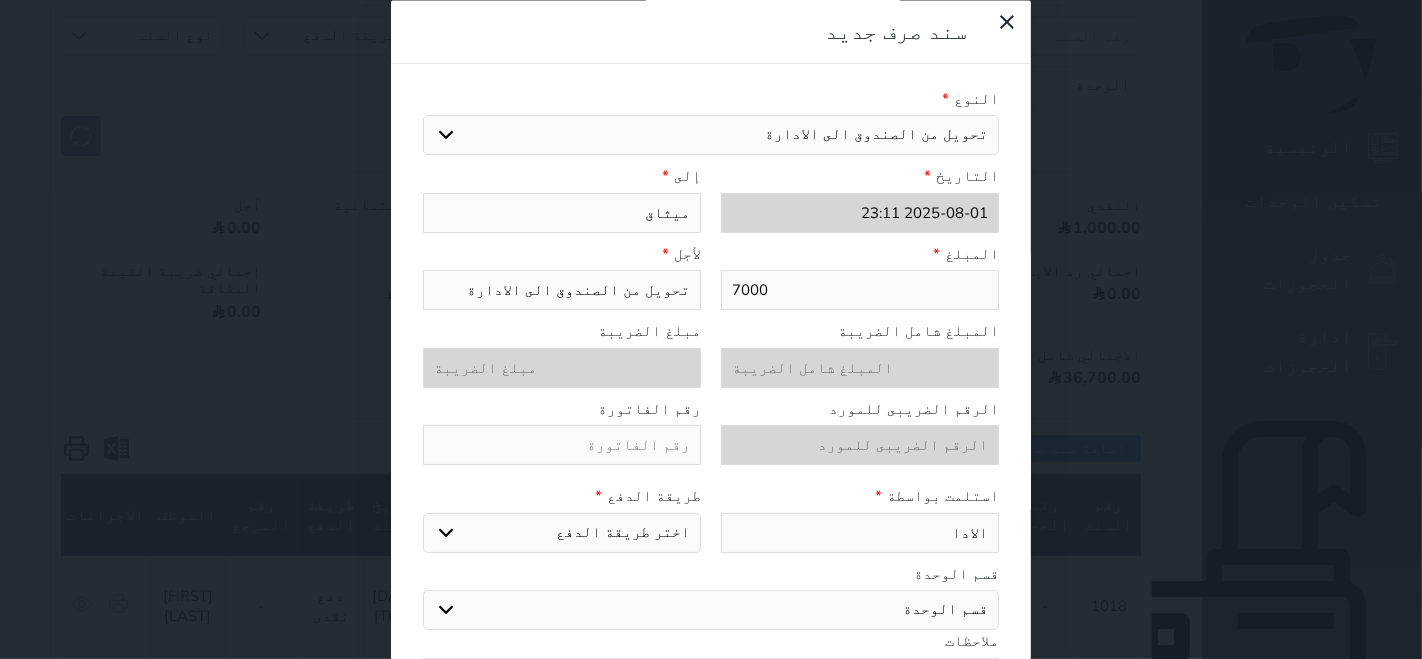 type on "الادار" 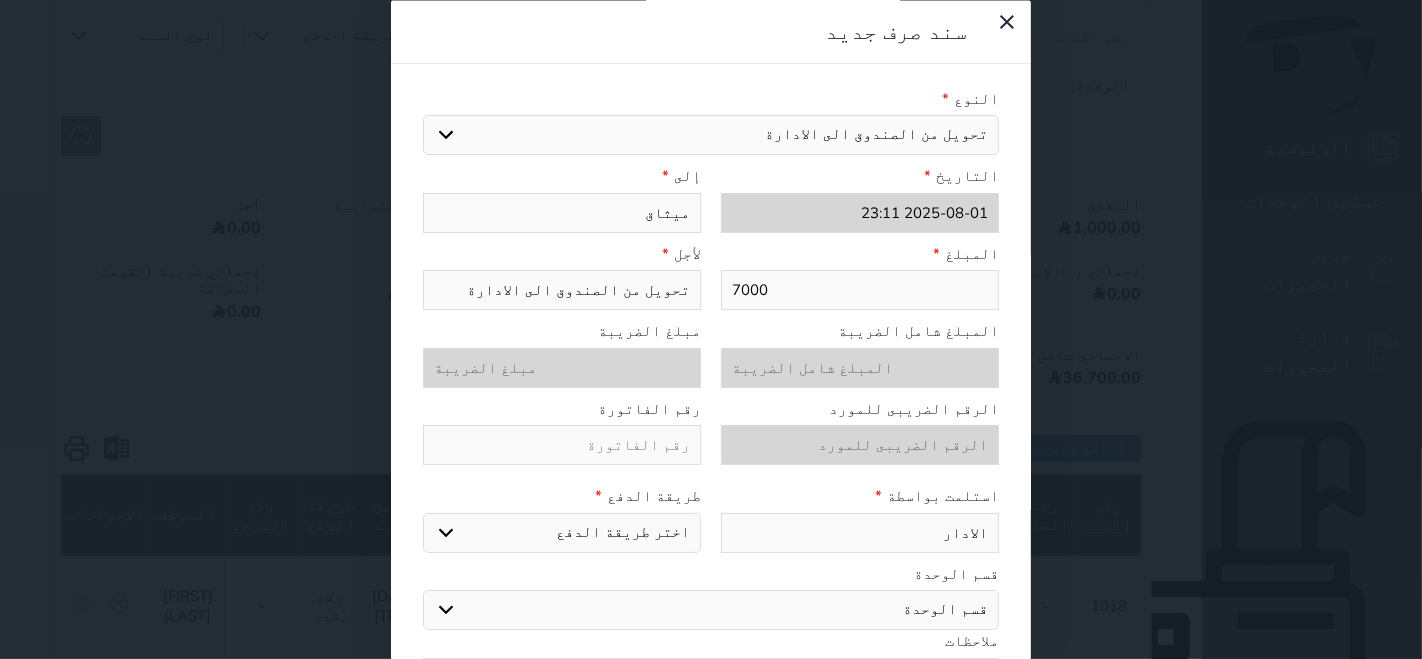 type on "الاداره" 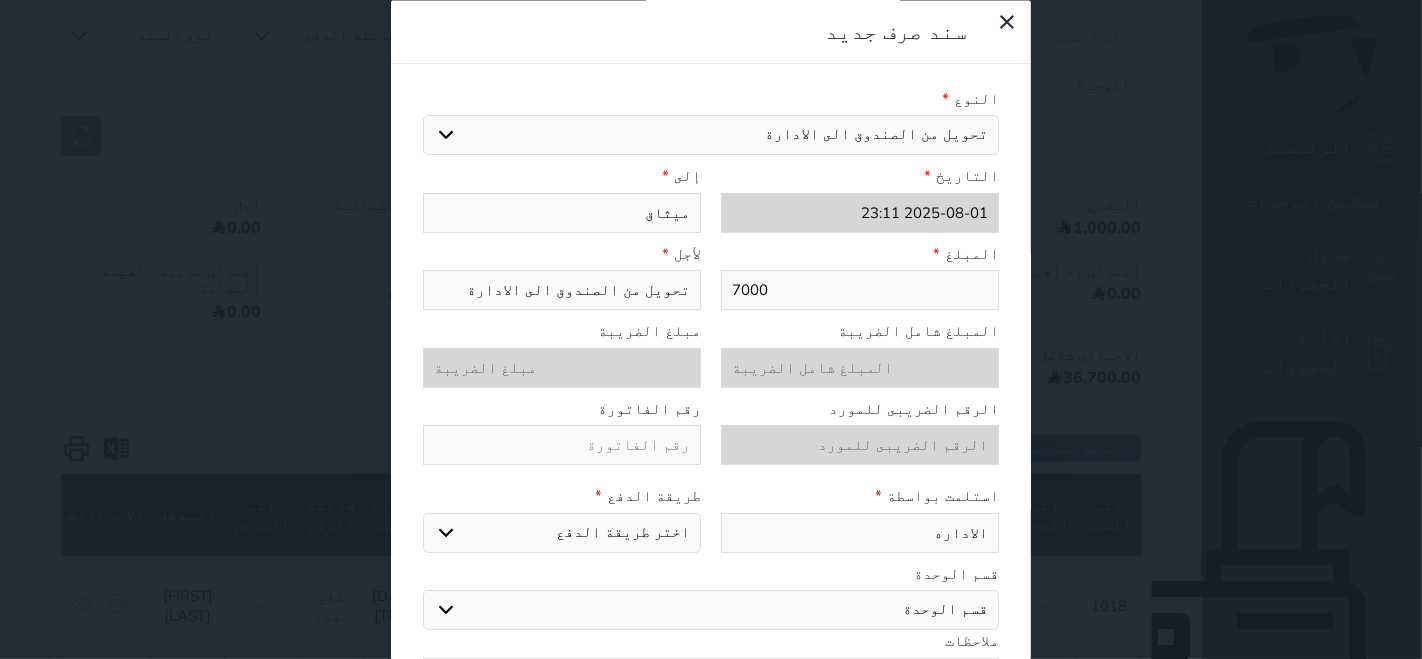 type on "الاداره" 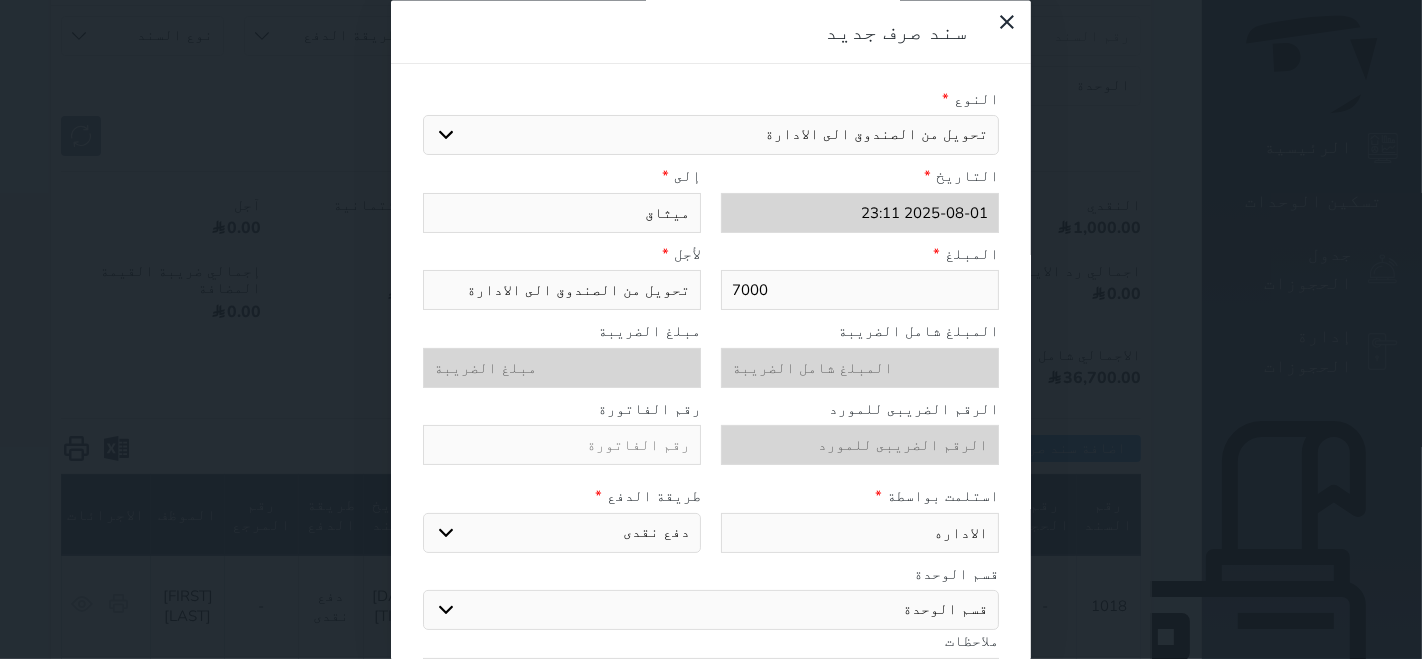 click on "اختر طريقة الدفع   دفع نقدى   تحويل بنكى   مدى   بطاقة ائتمان" at bounding box center (562, 533) 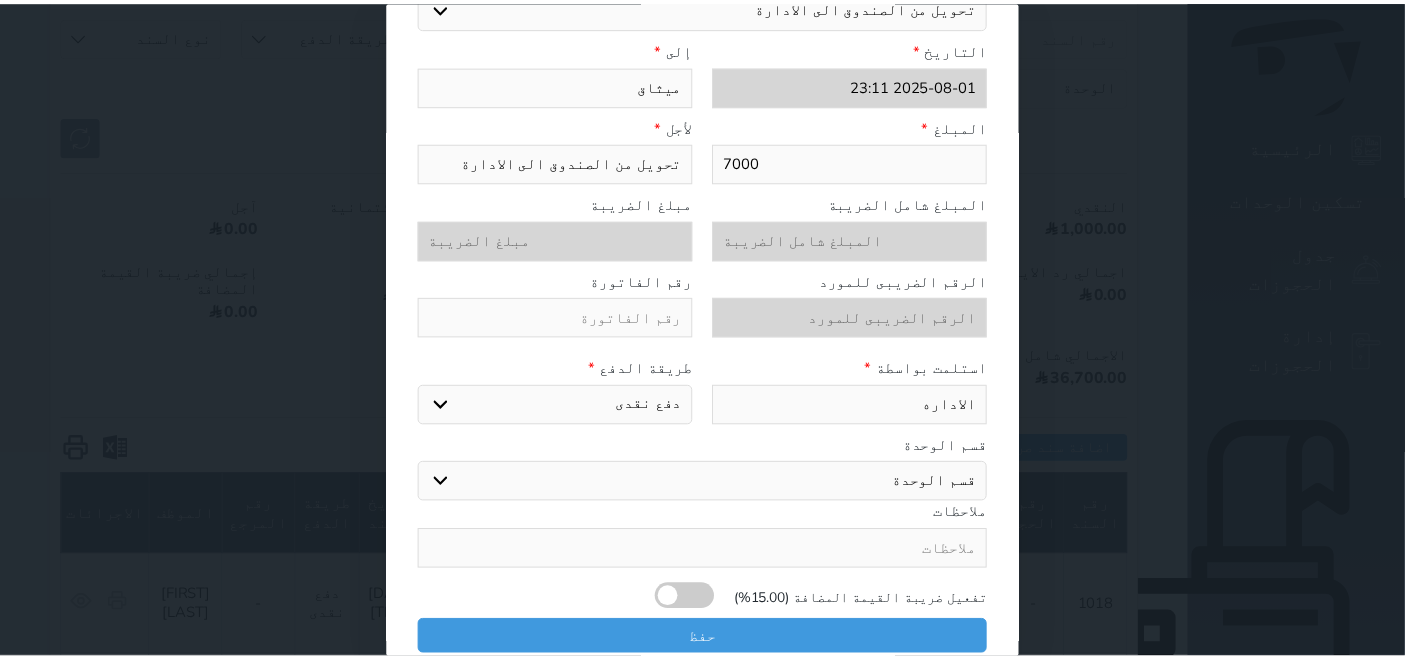 scroll, scrollTop: 130, scrollLeft: 0, axis: vertical 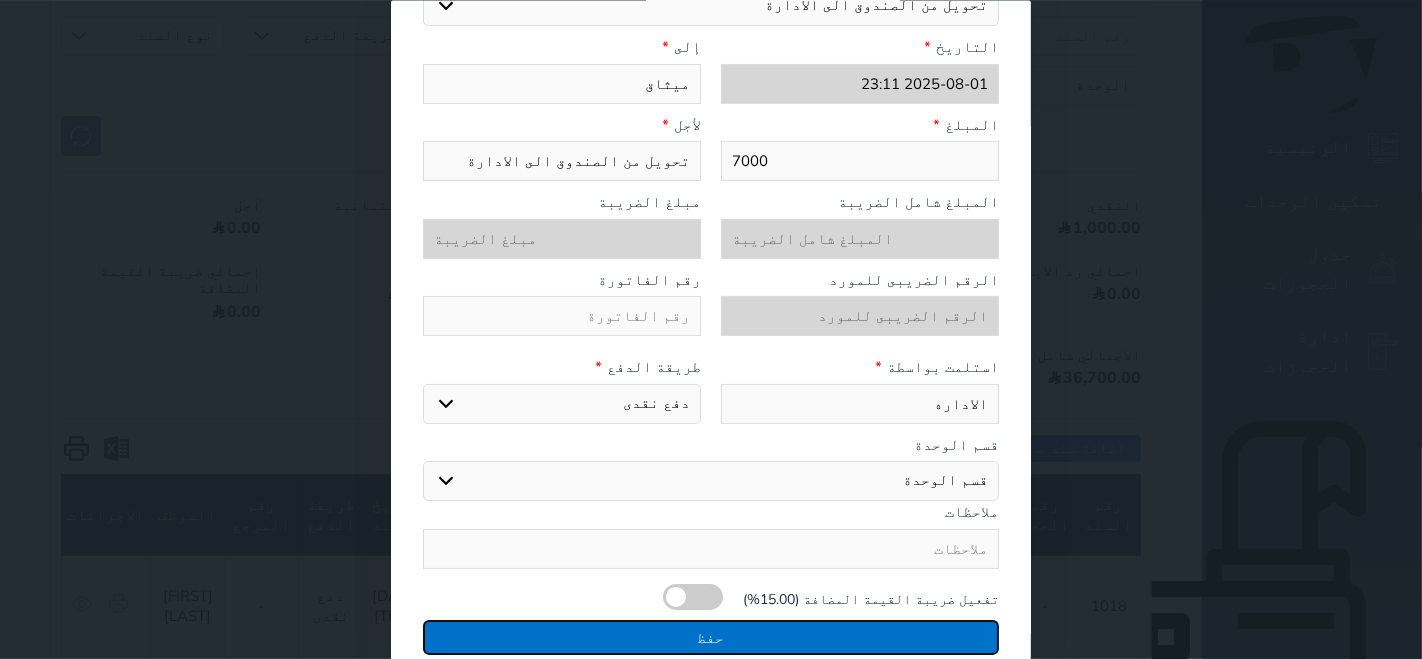 click on "حفظ" at bounding box center [711, 636] 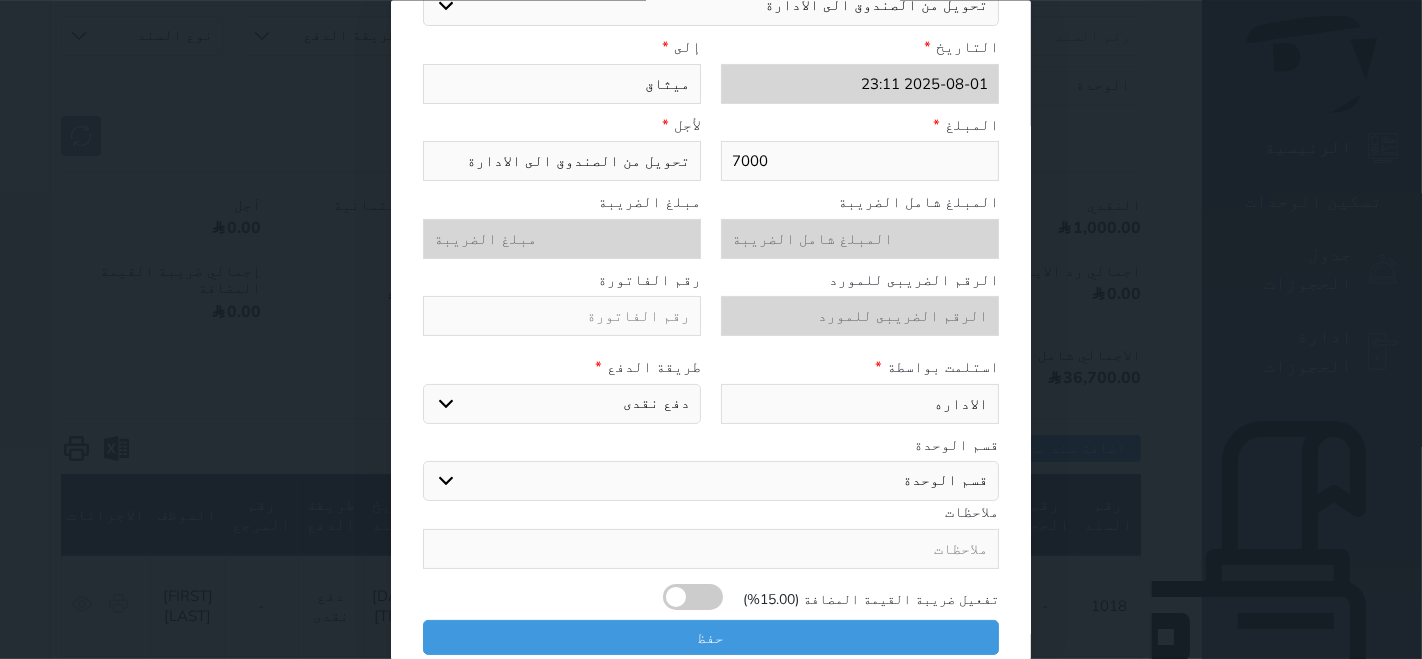 select 